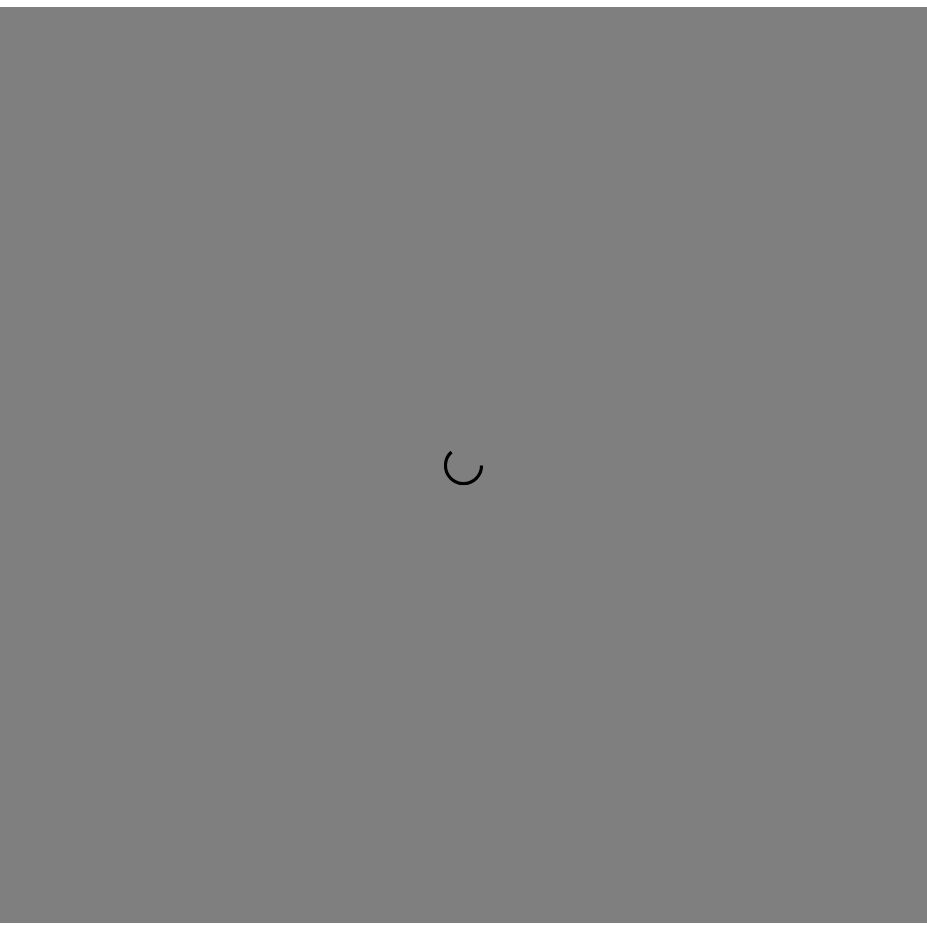 scroll, scrollTop: 0, scrollLeft: 0, axis: both 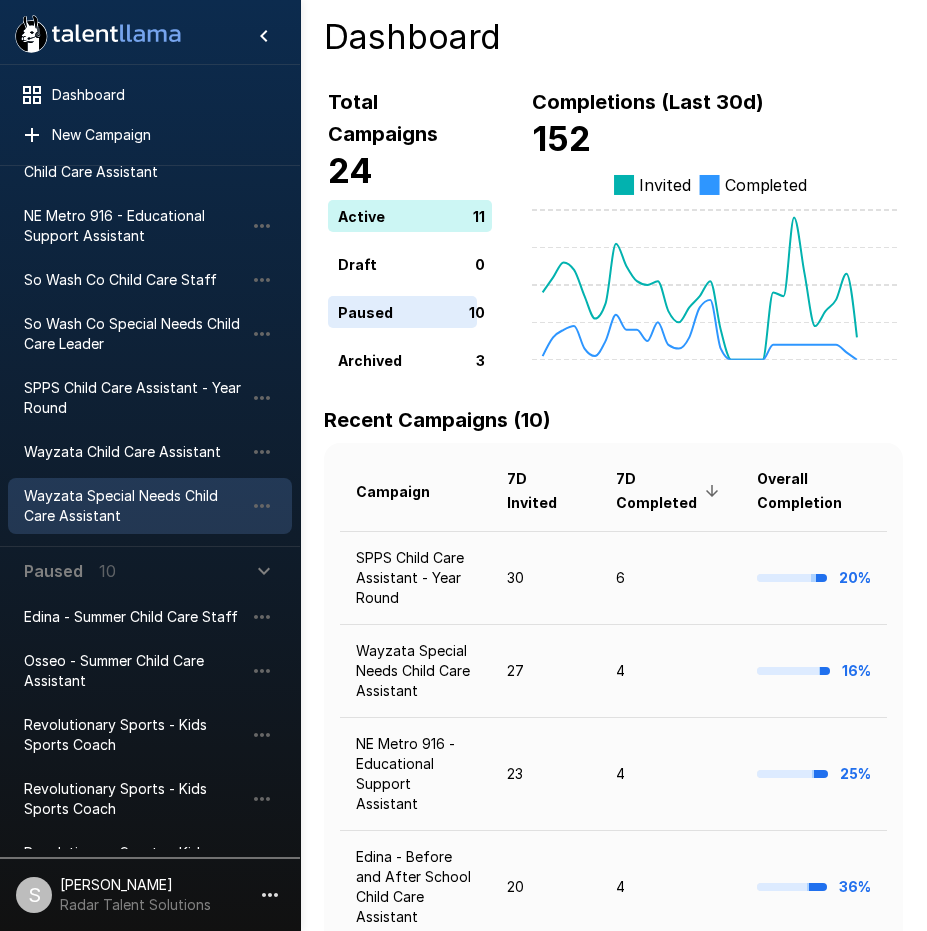 click on "Wayzata Special Needs Child Care Assistant" at bounding box center (134, 506) 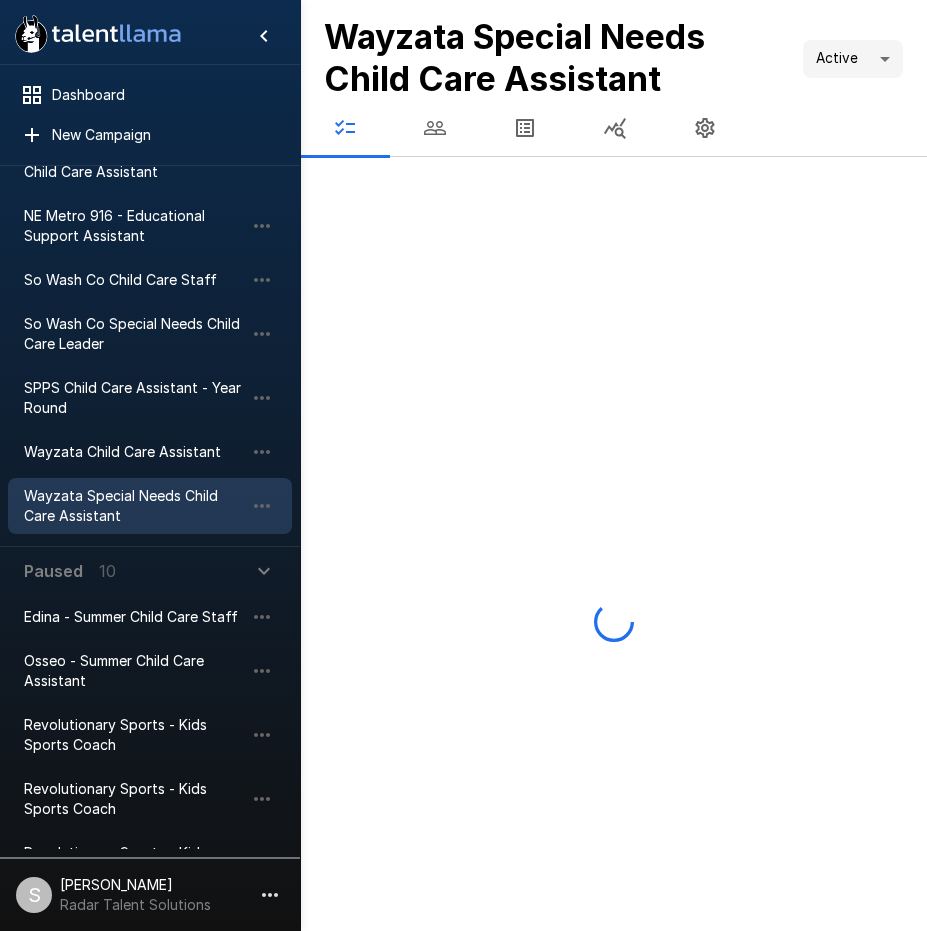 click 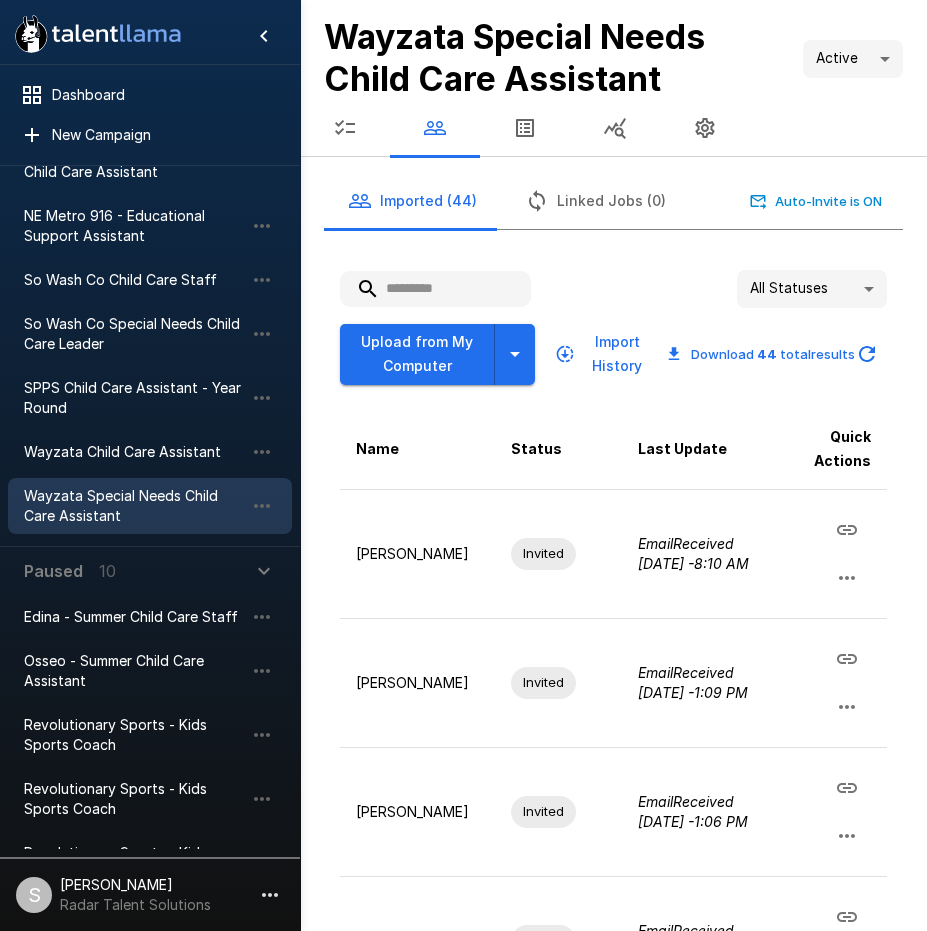 click at bounding box center (435, 289) 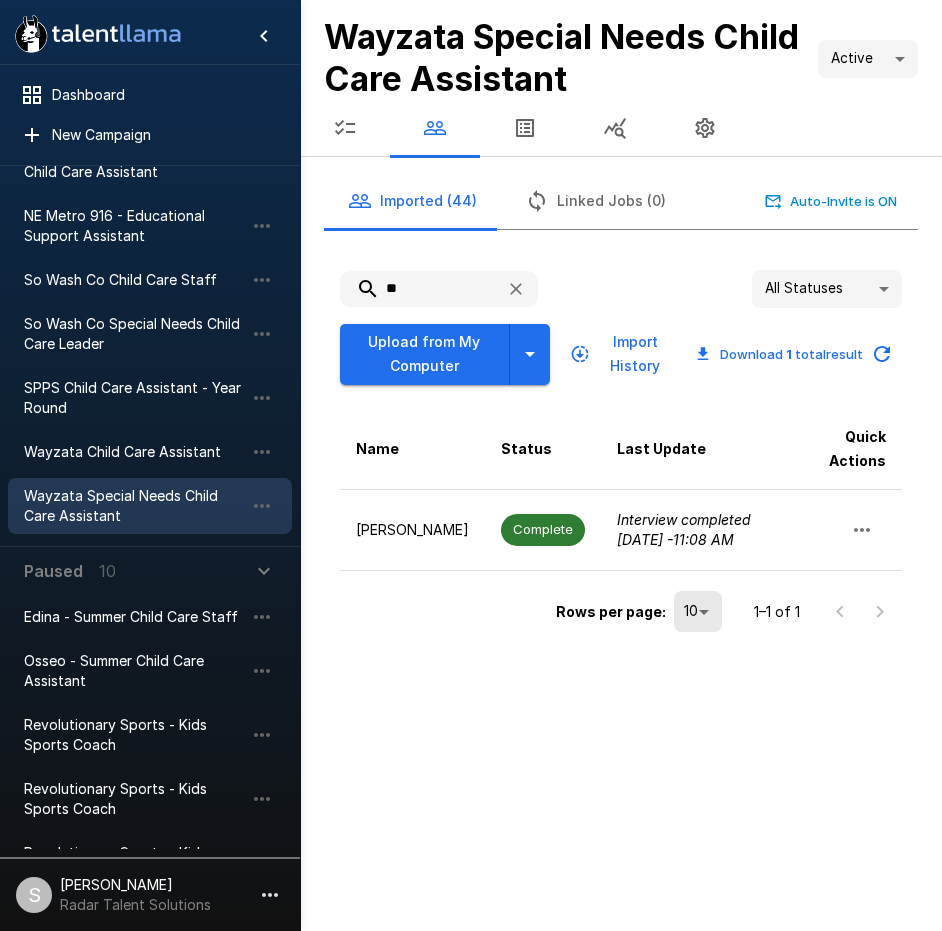 type on "*" 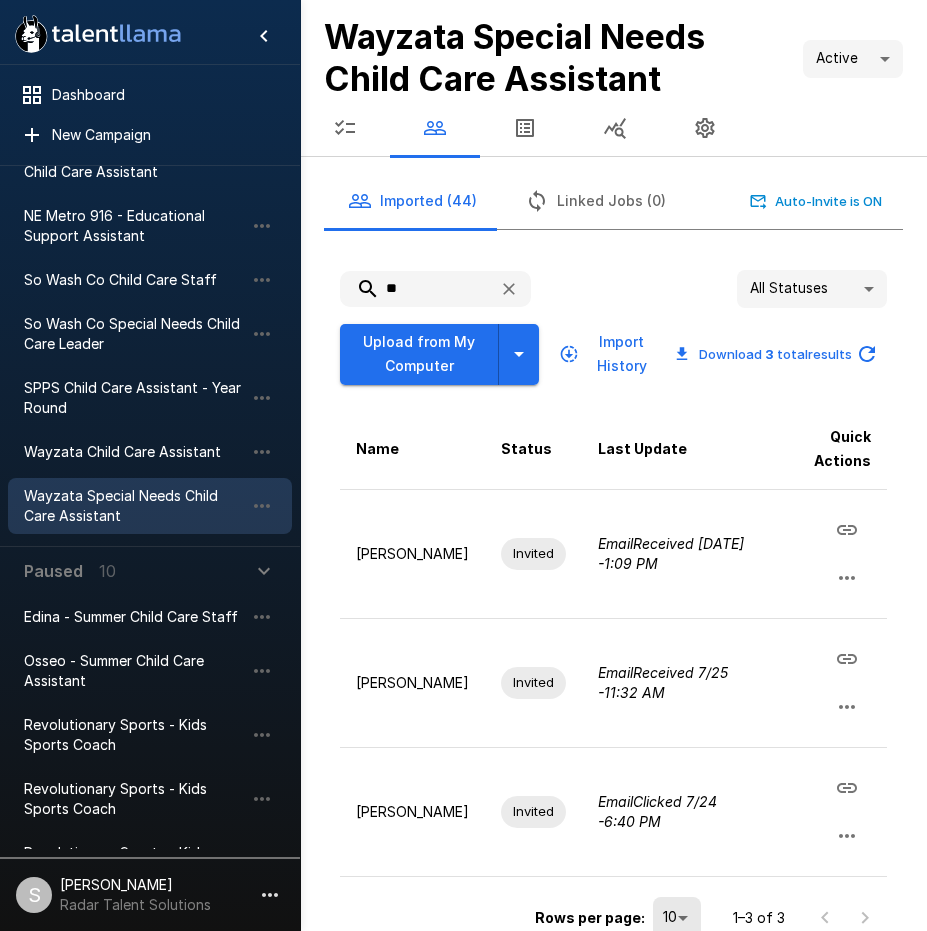 type on "*" 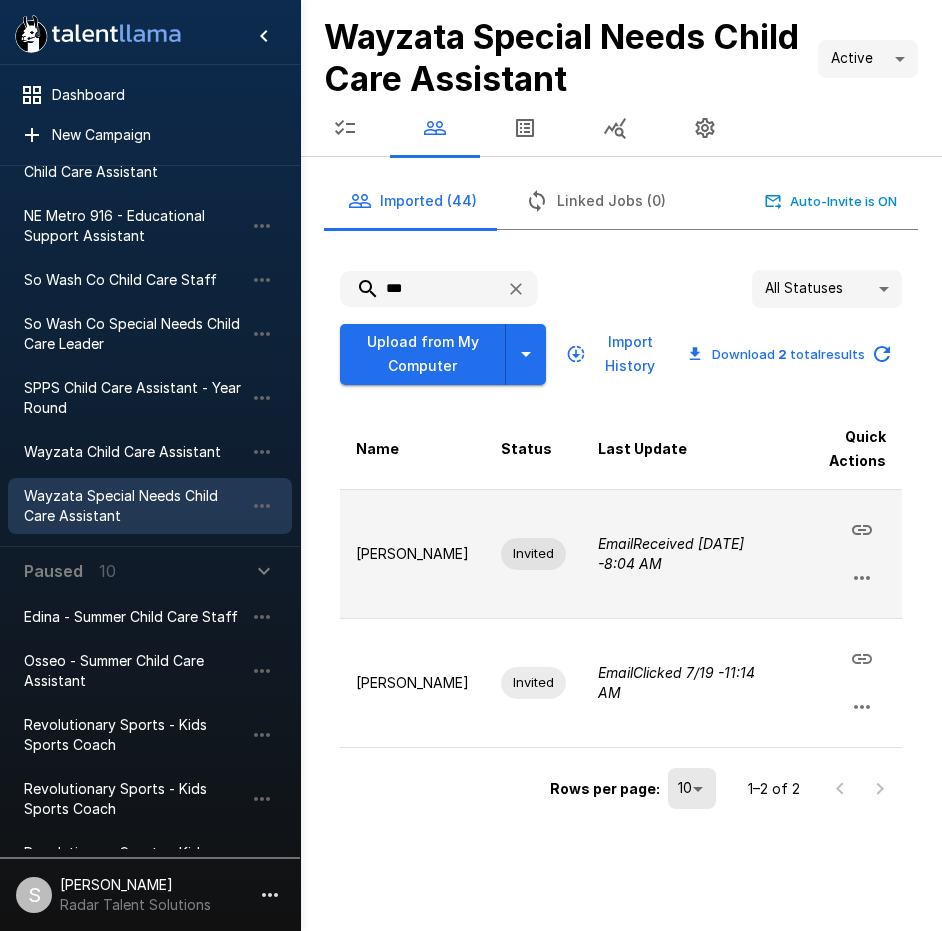 click 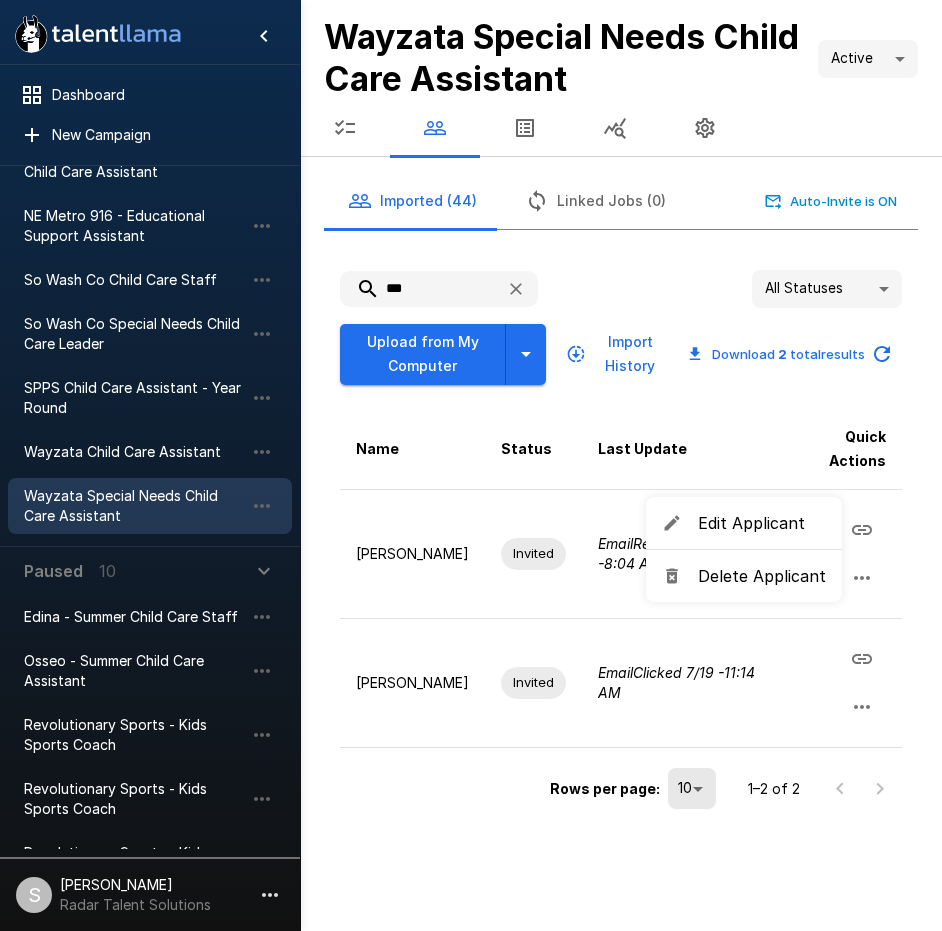 click on "Edit Applicant Delete Applicant" at bounding box center (744, 549) 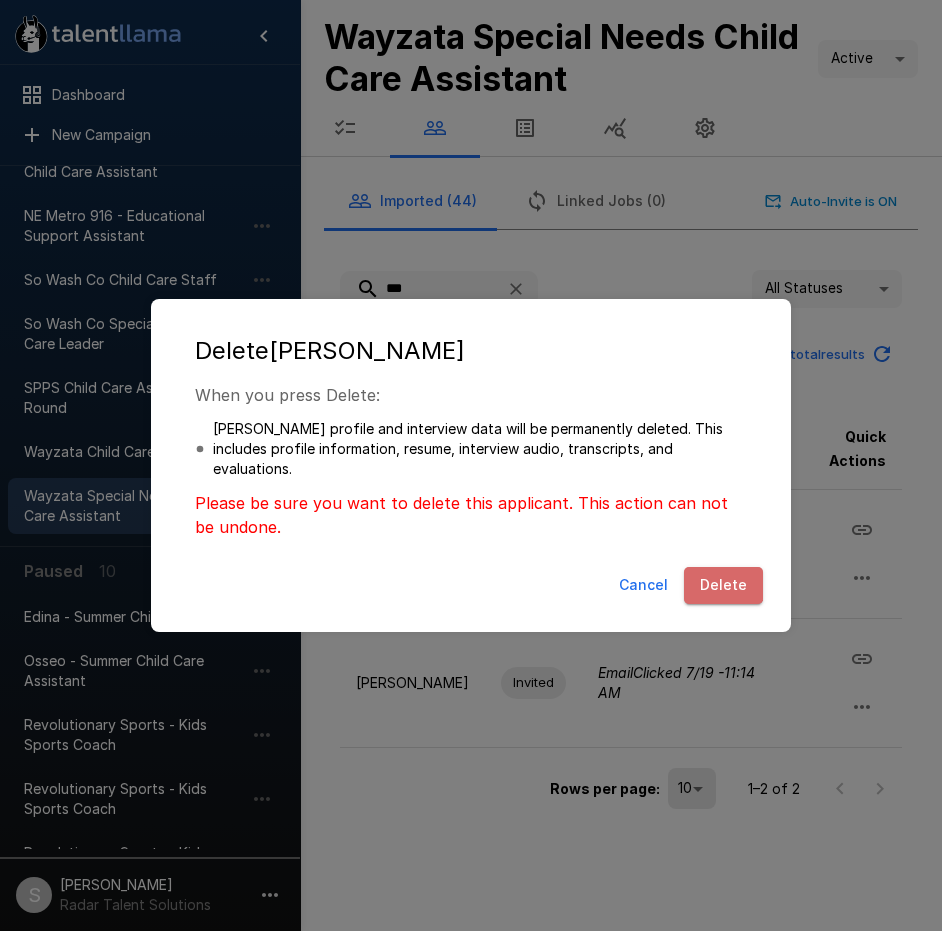 click on "Delete" at bounding box center (723, 585) 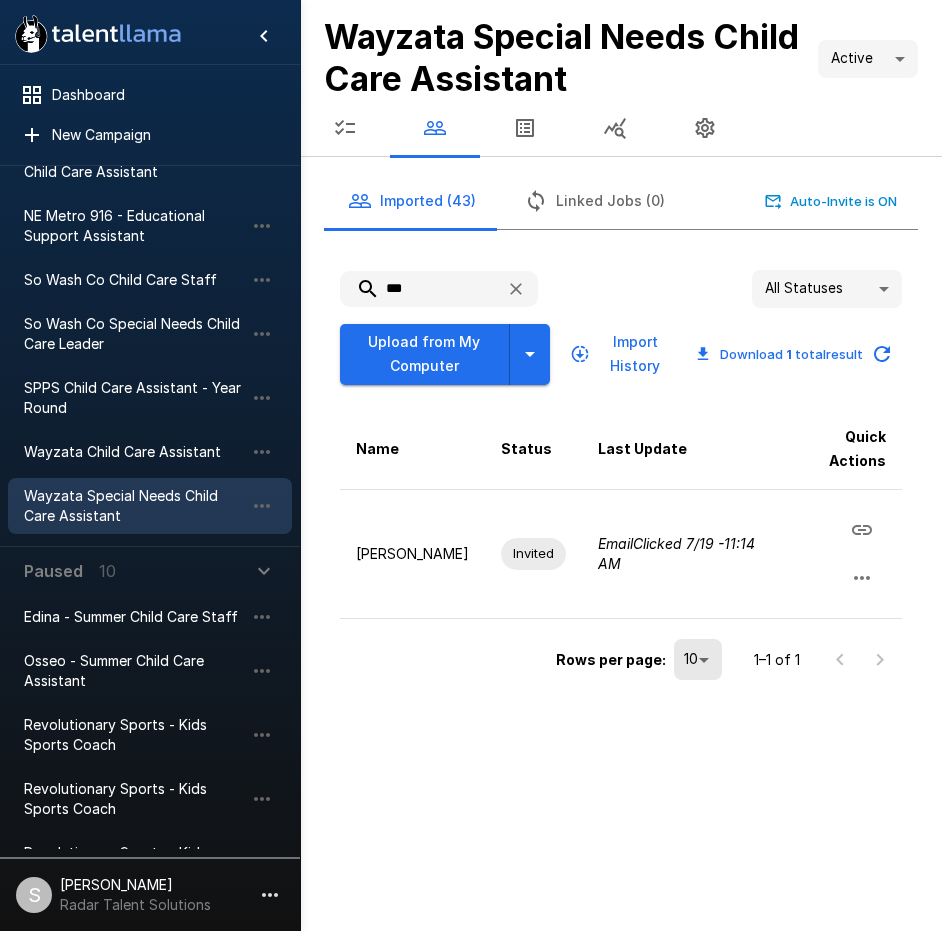 drag, startPoint x: 420, startPoint y: 298, endPoint x: 383, endPoint y: 292, distance: 37.48333 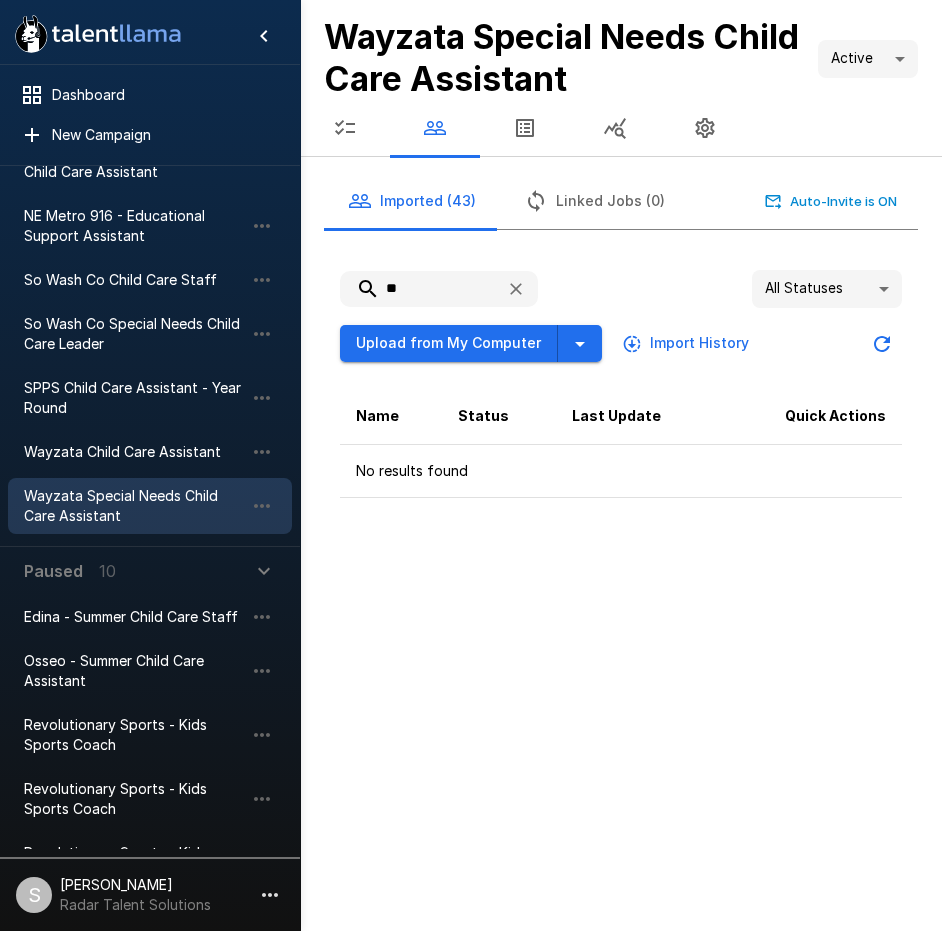 type on "*" 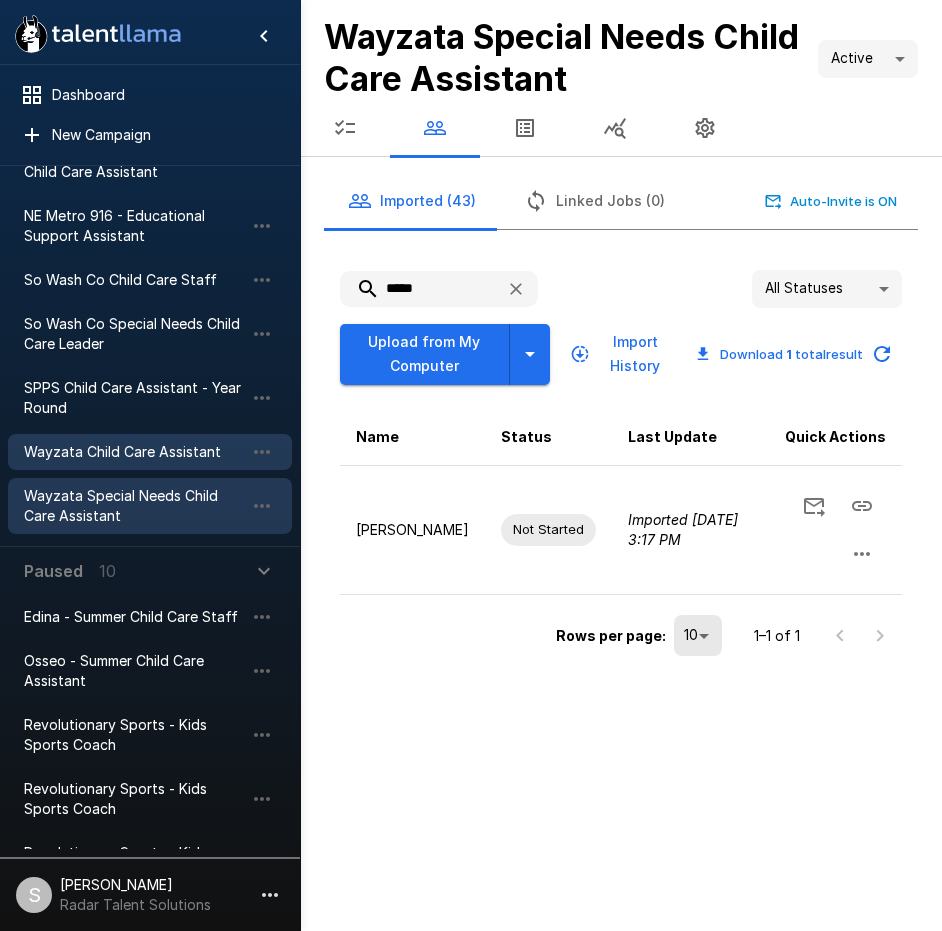 type on "*****" 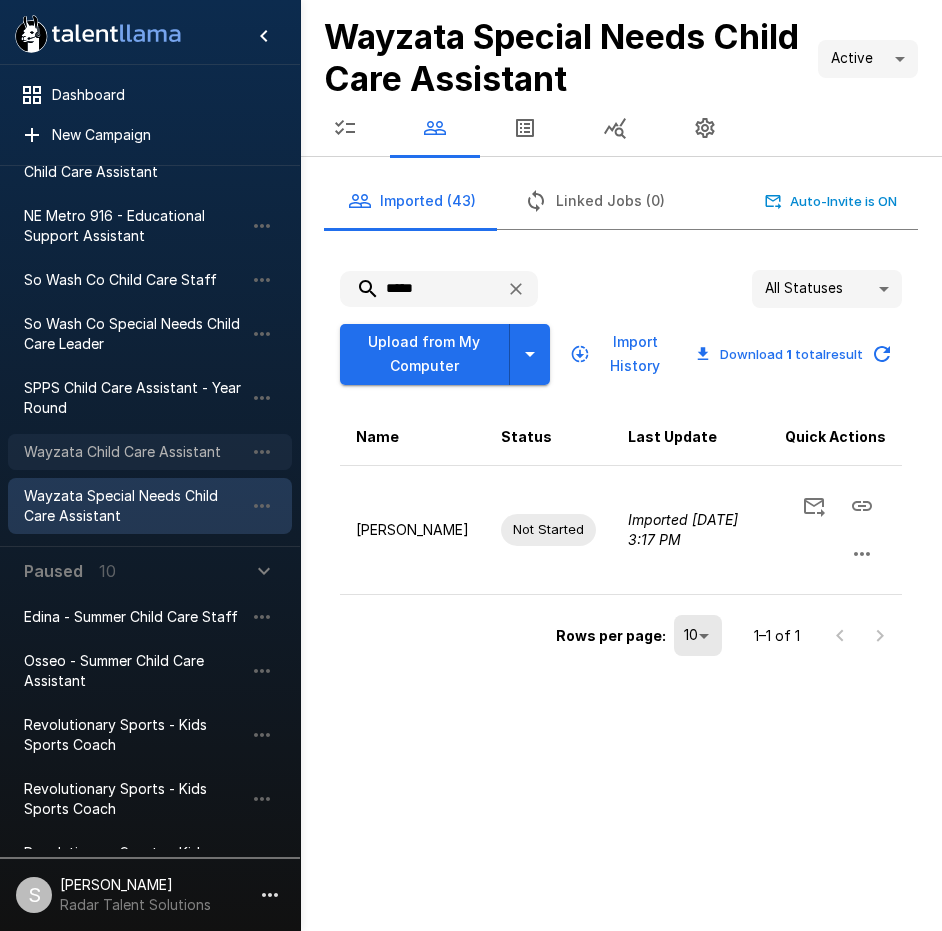 click on "Wayzata Child Care Assistant" at bounding box center [134, 452] 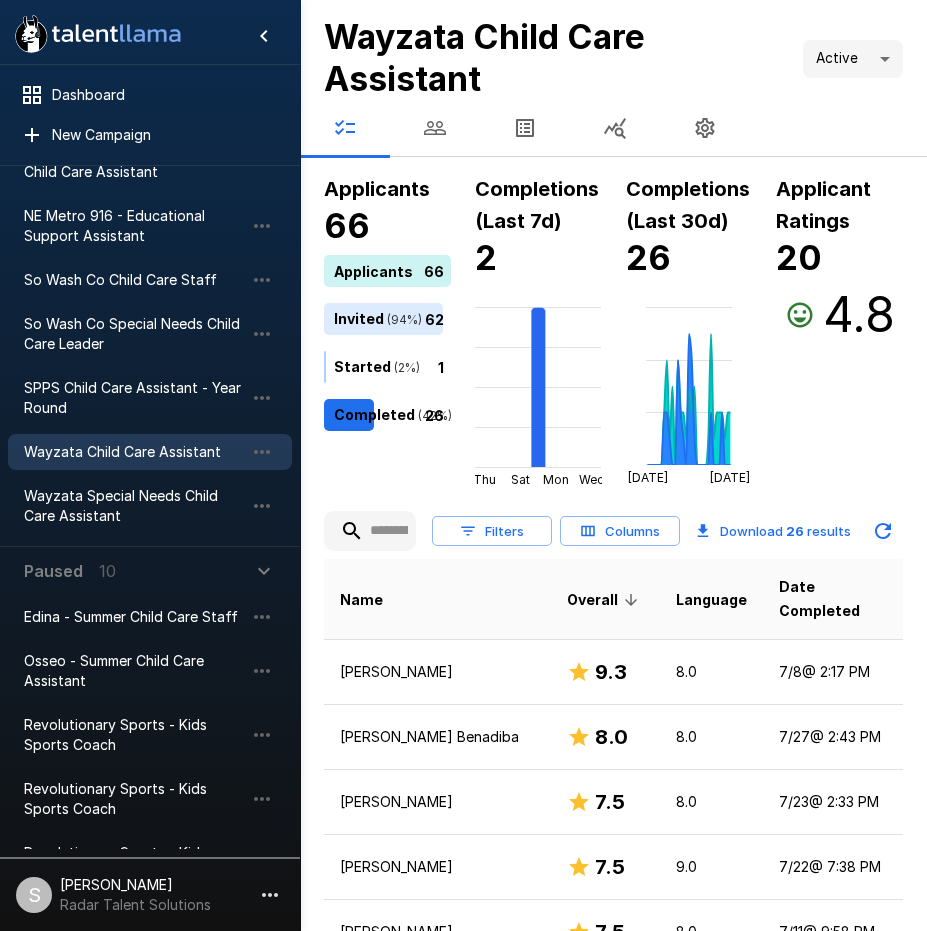 click 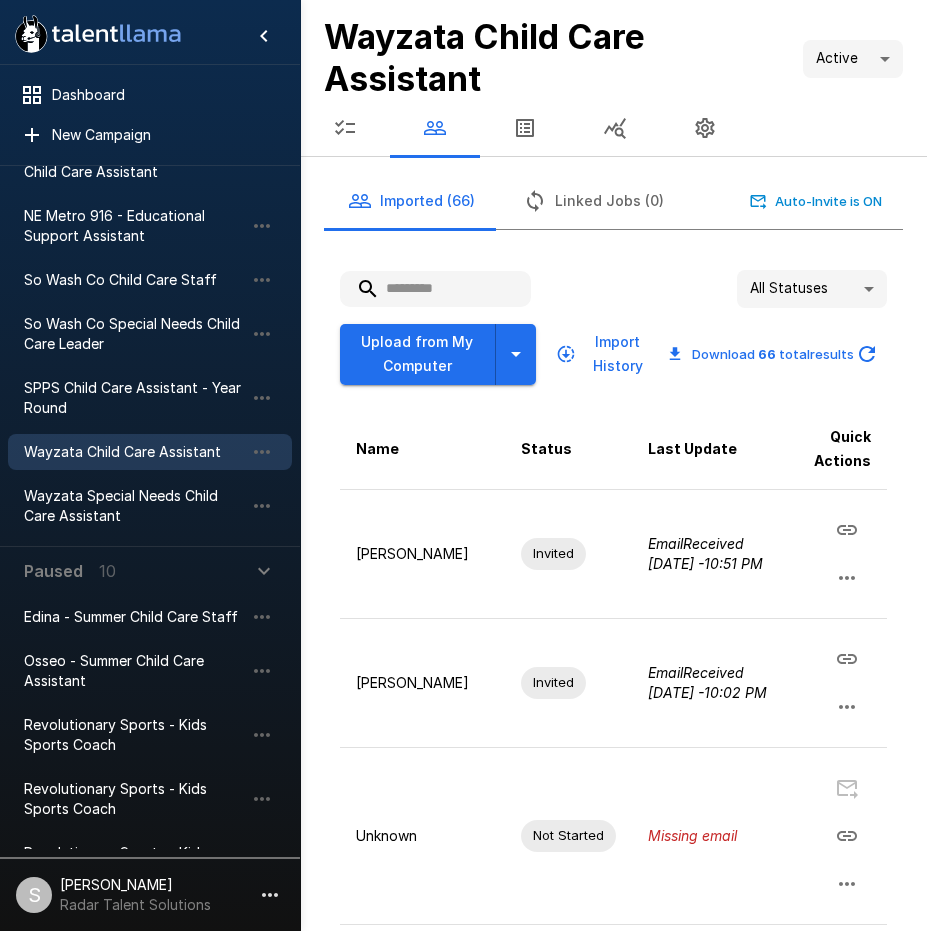 click at bounding box center [435, 289] 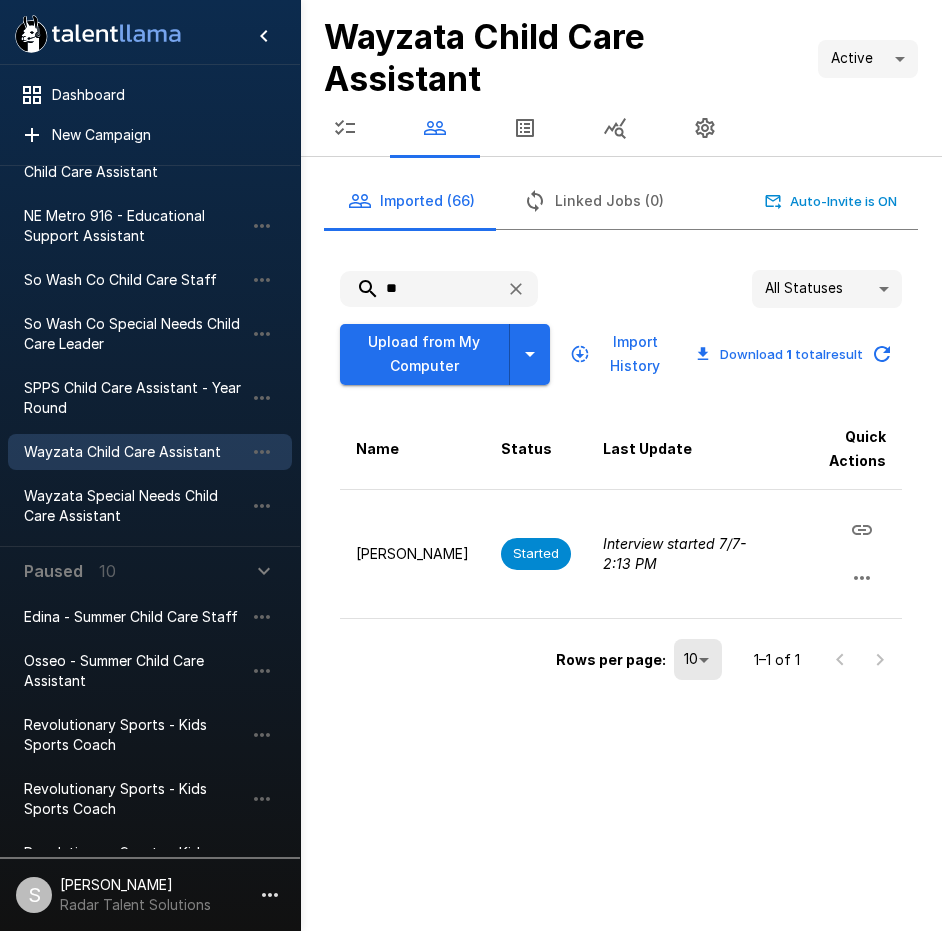 type on "*" 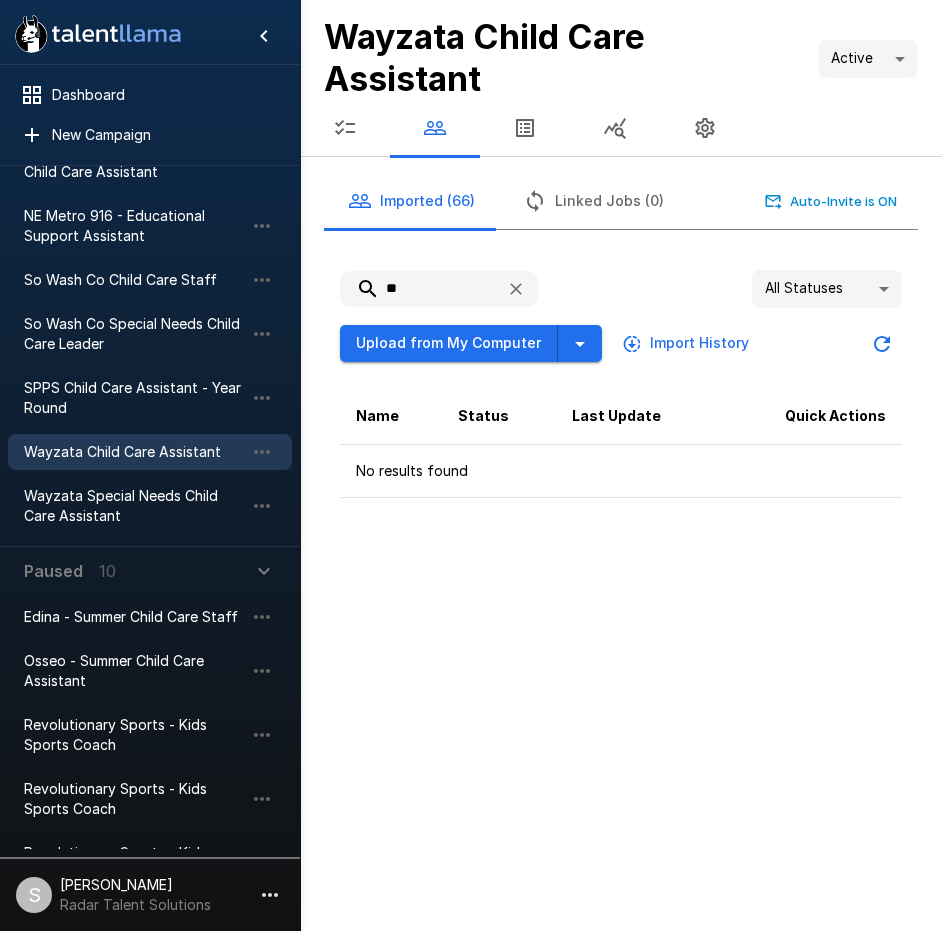 type on "*" 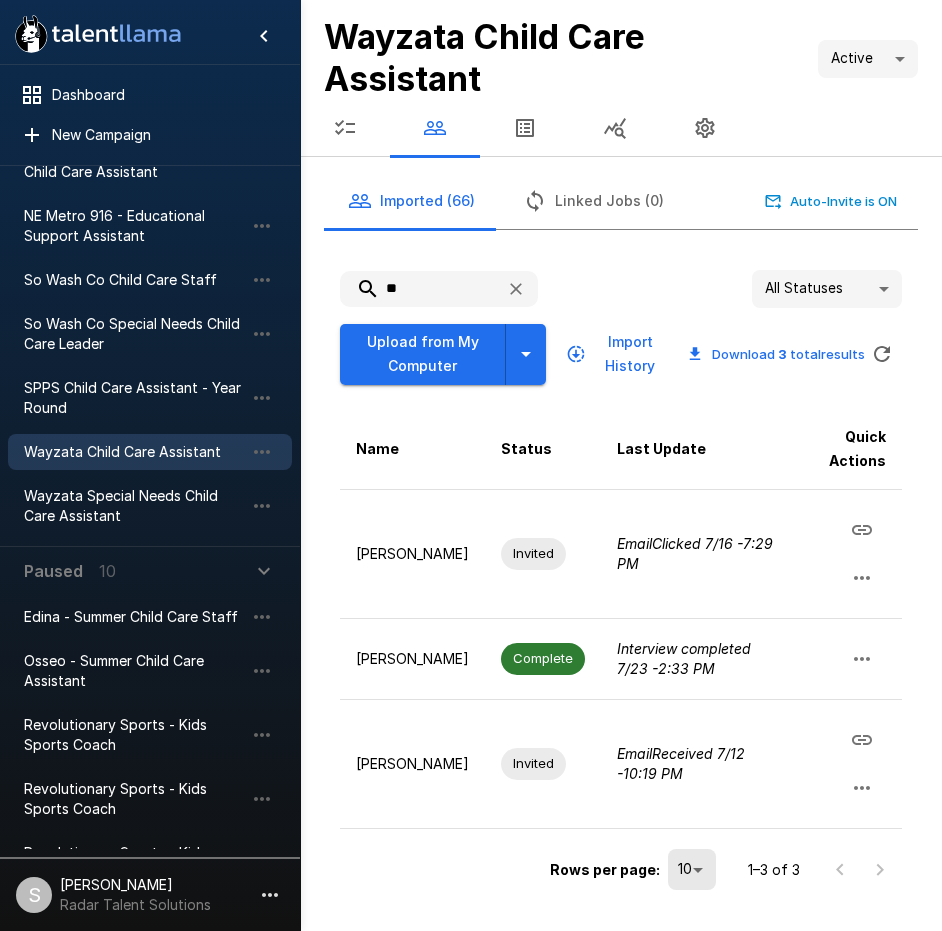 type on "*" 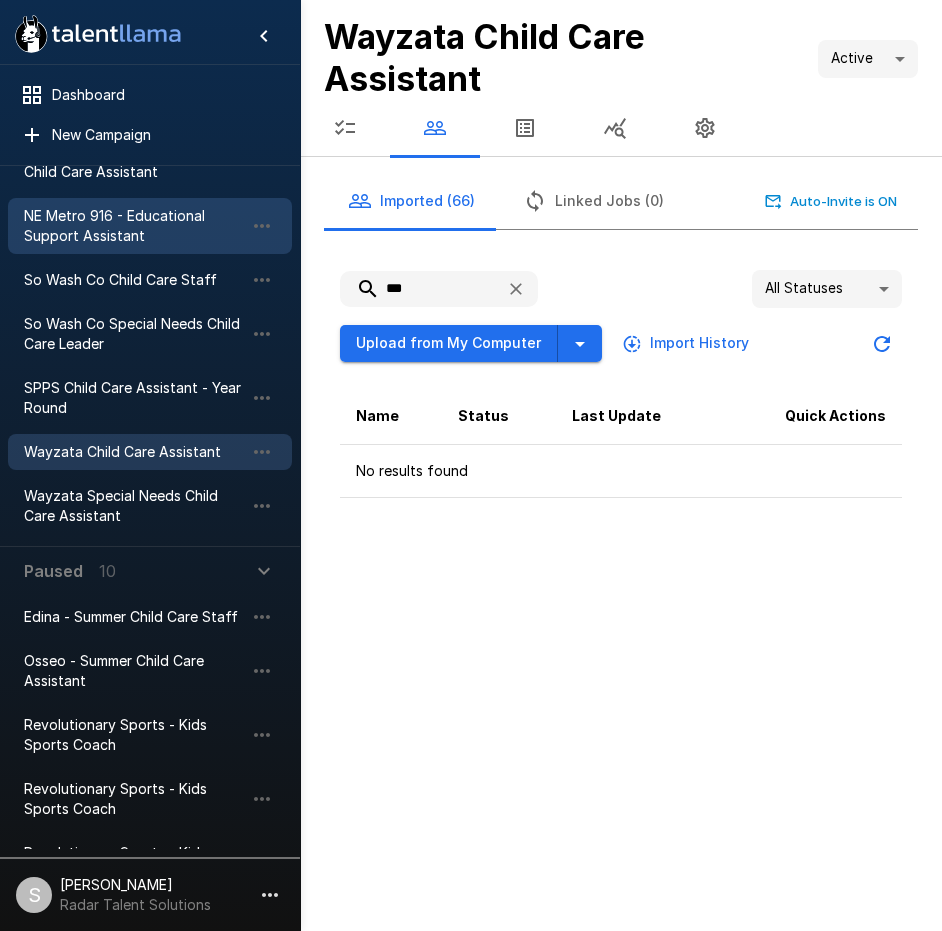 type on "***" 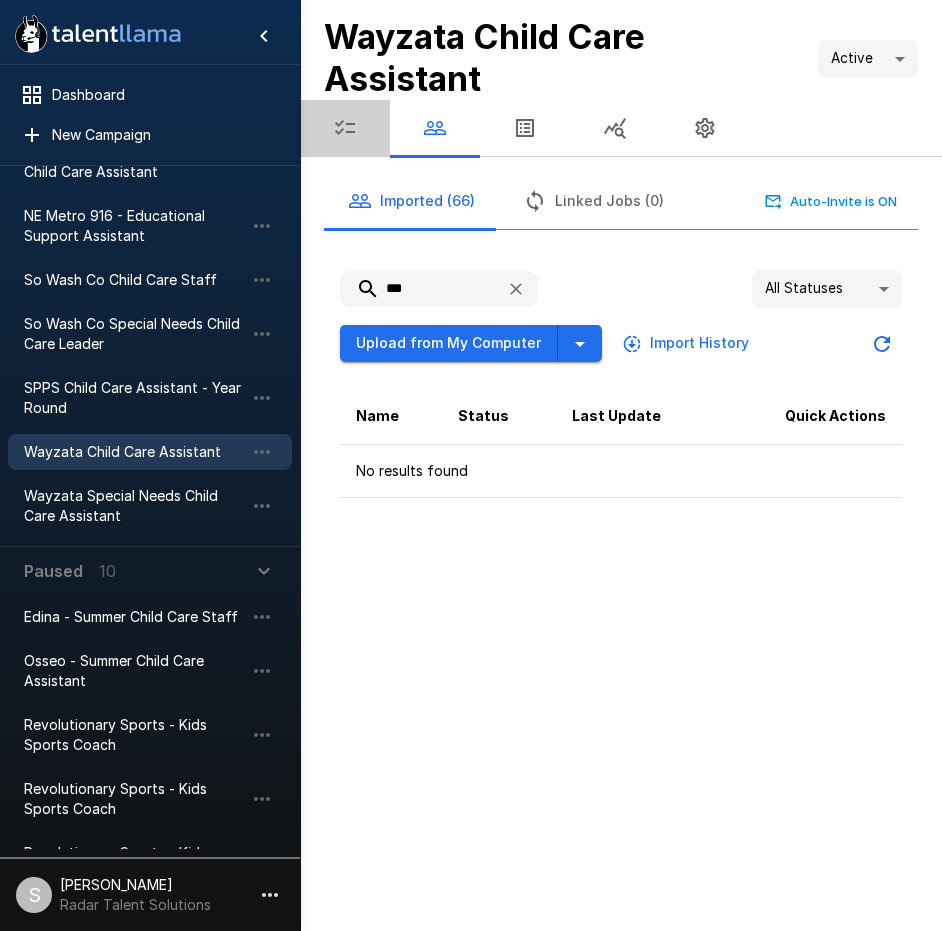 click 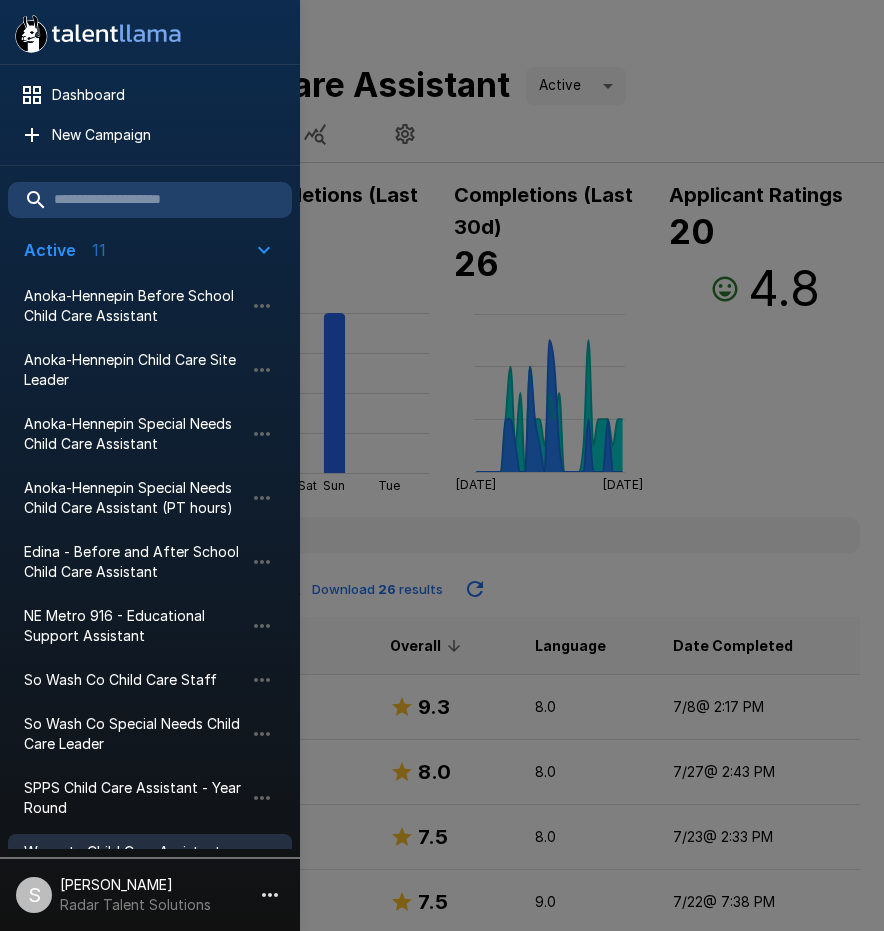 click at bounding box center [442, 465] 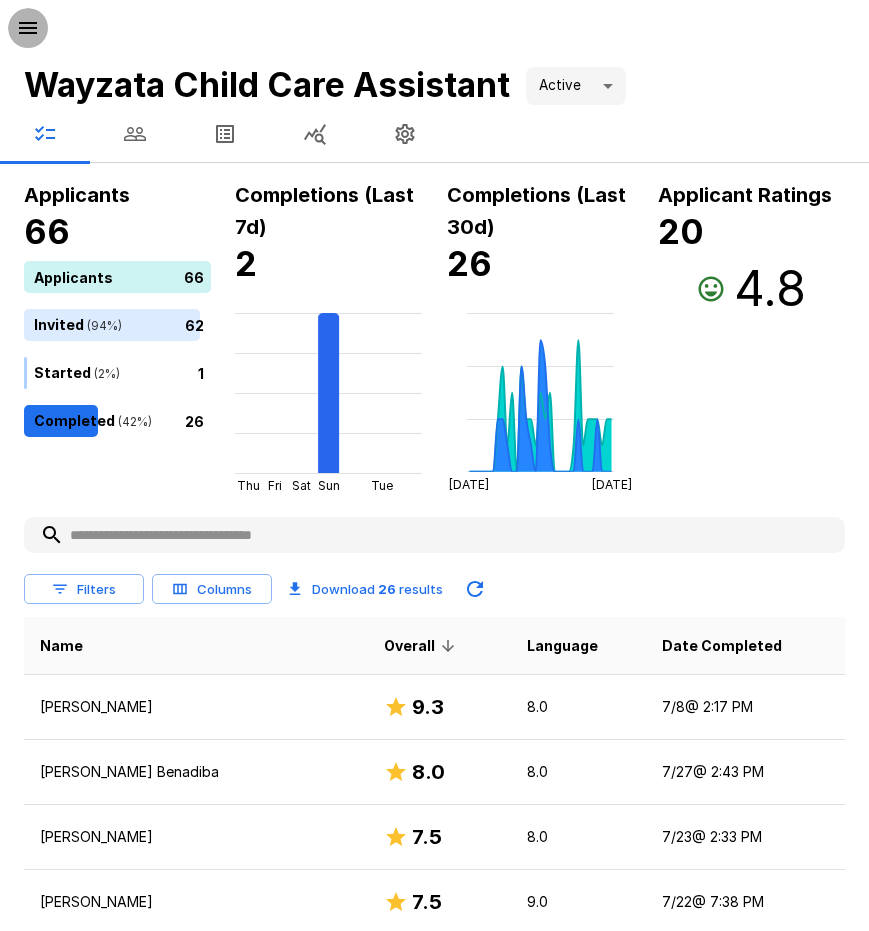 click 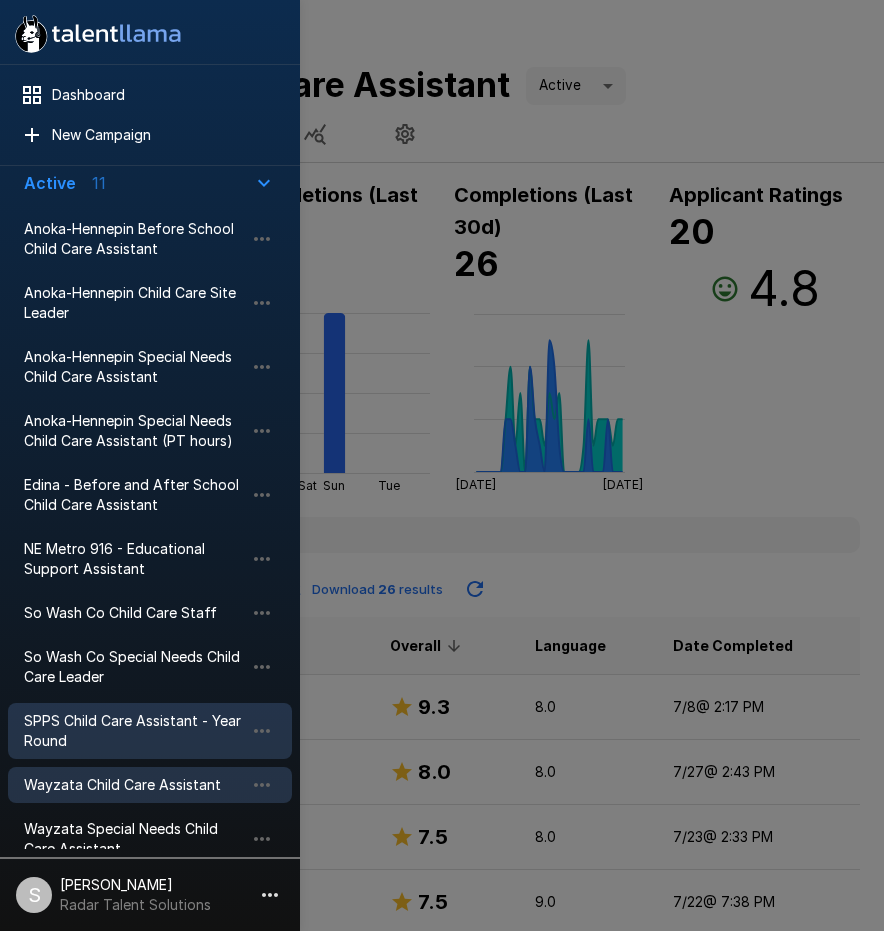 scroll, scrollTop: 100, scrollLeft: 0, axis: vertical 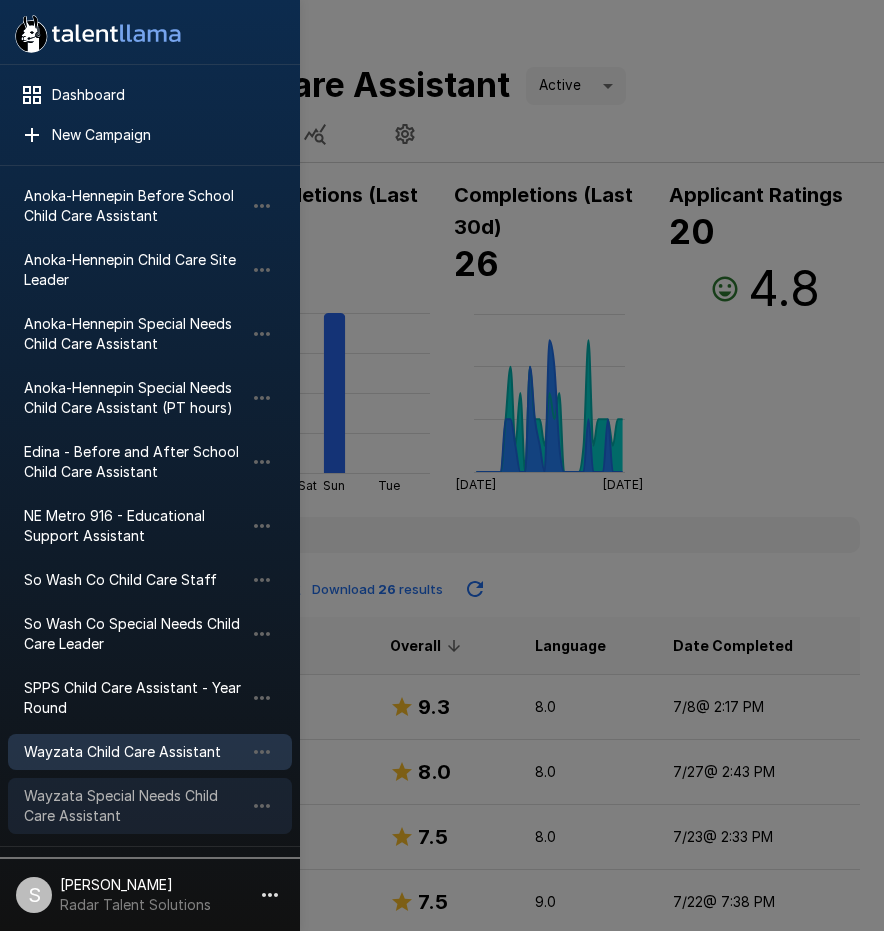 click on "Wayzata Special Needs Child Care Assistant" at bounding box center (134, 806) 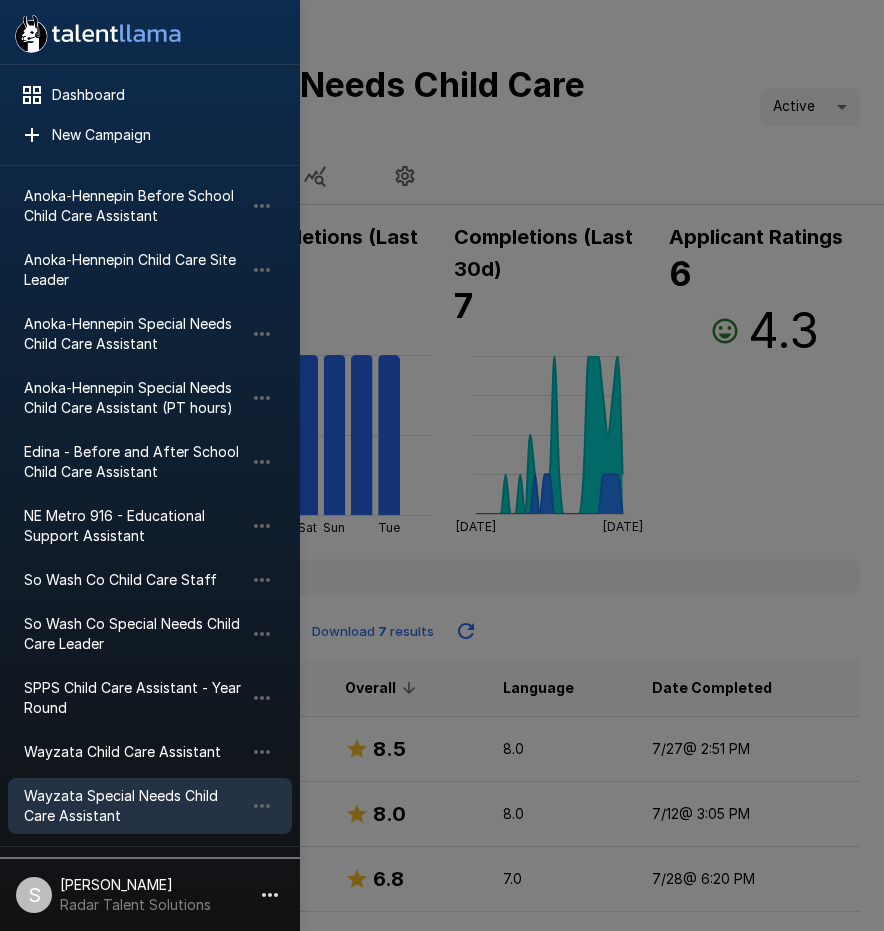 click at bounding box center [442, 465] 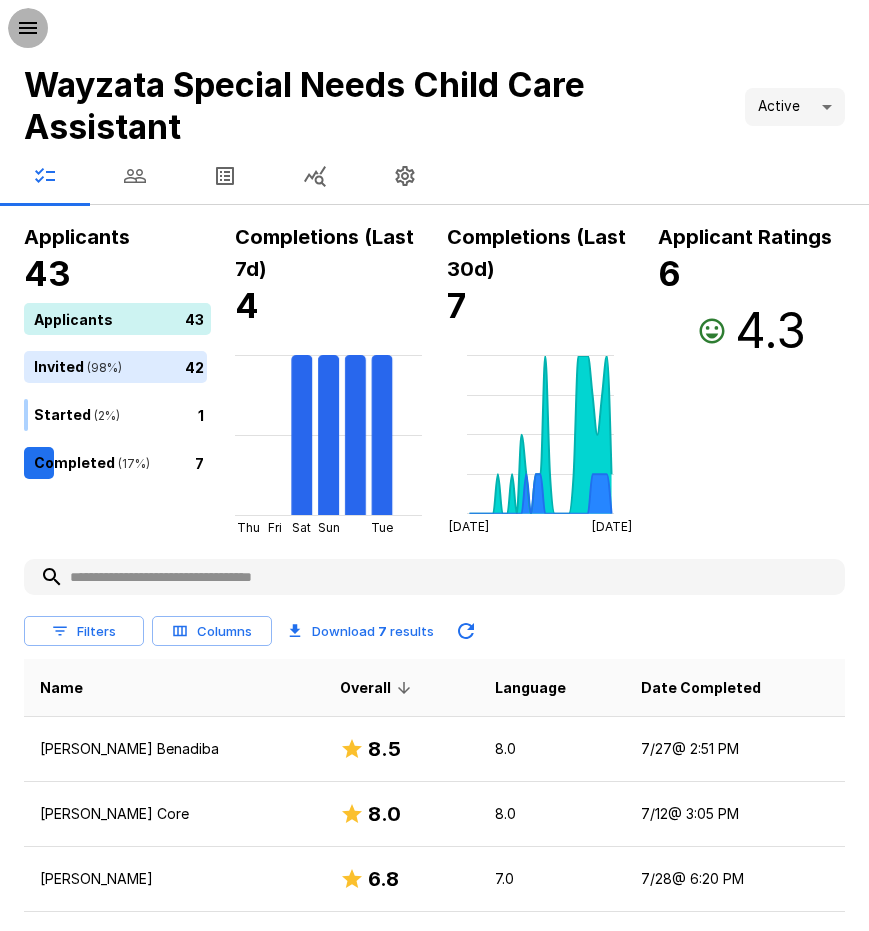 click 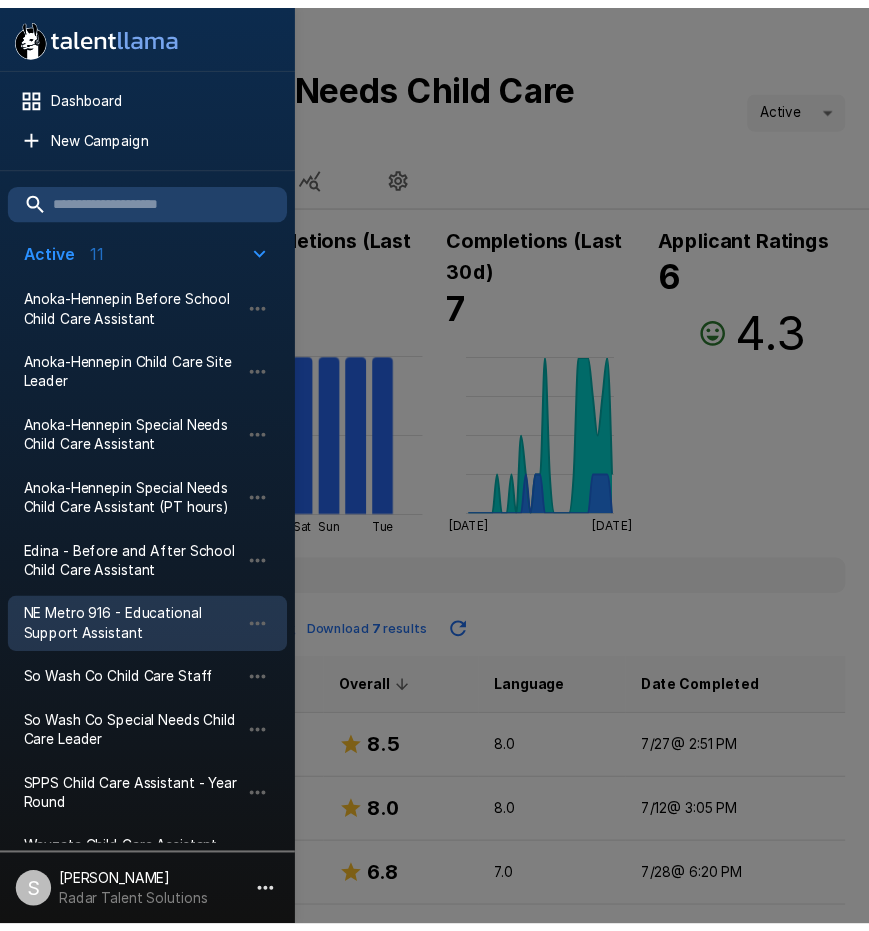 scroll, scrollTop: 100, scrollLeft: 0, axis: vertical 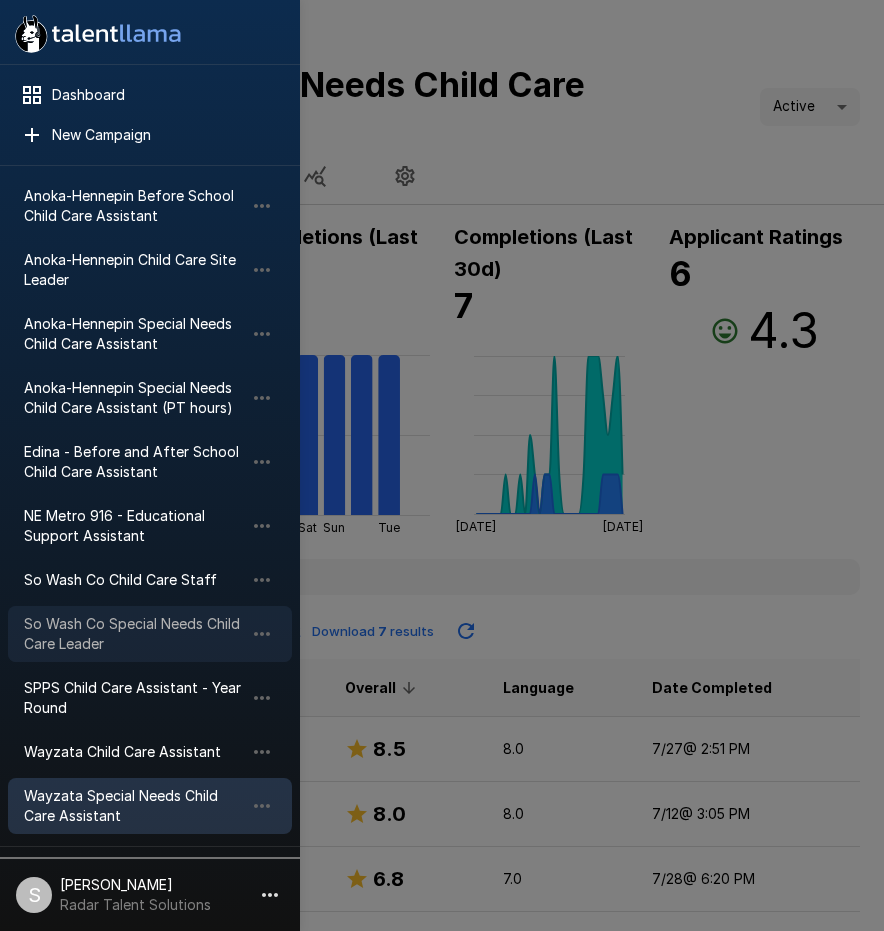 click on "So Wash Co Special Needs Child Care Leader" at bounding box center (134, 634) 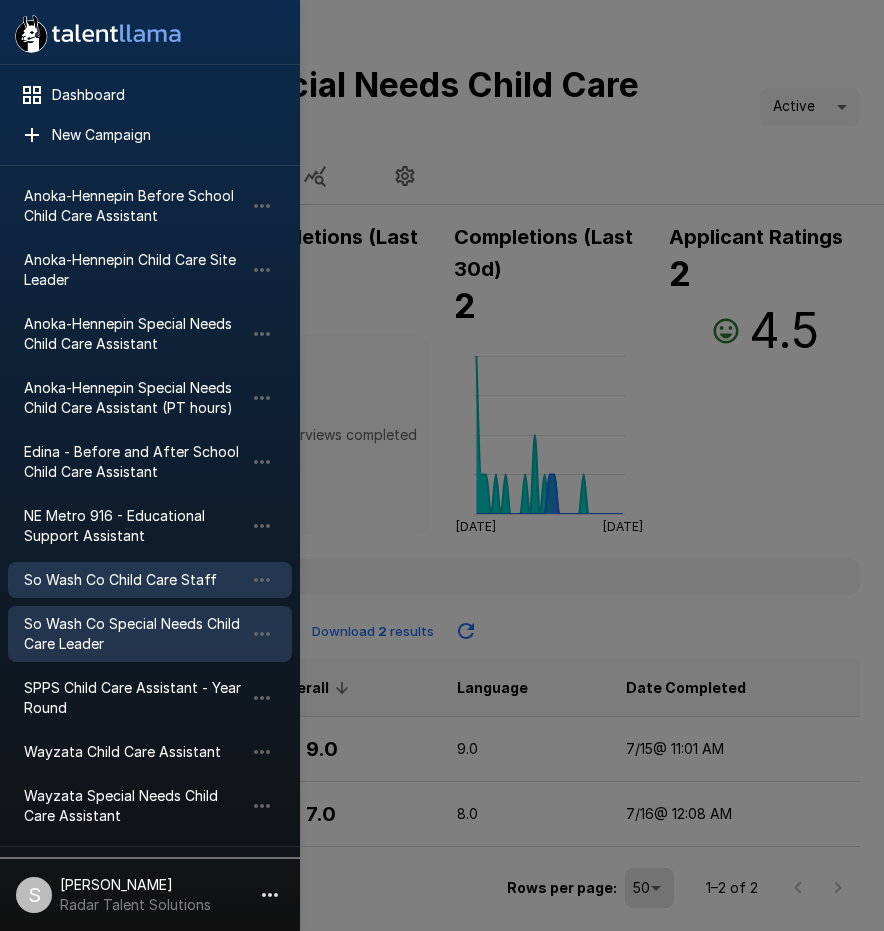 click on "So Wash Co Child Care Staff" at bounding box center (134, 580) 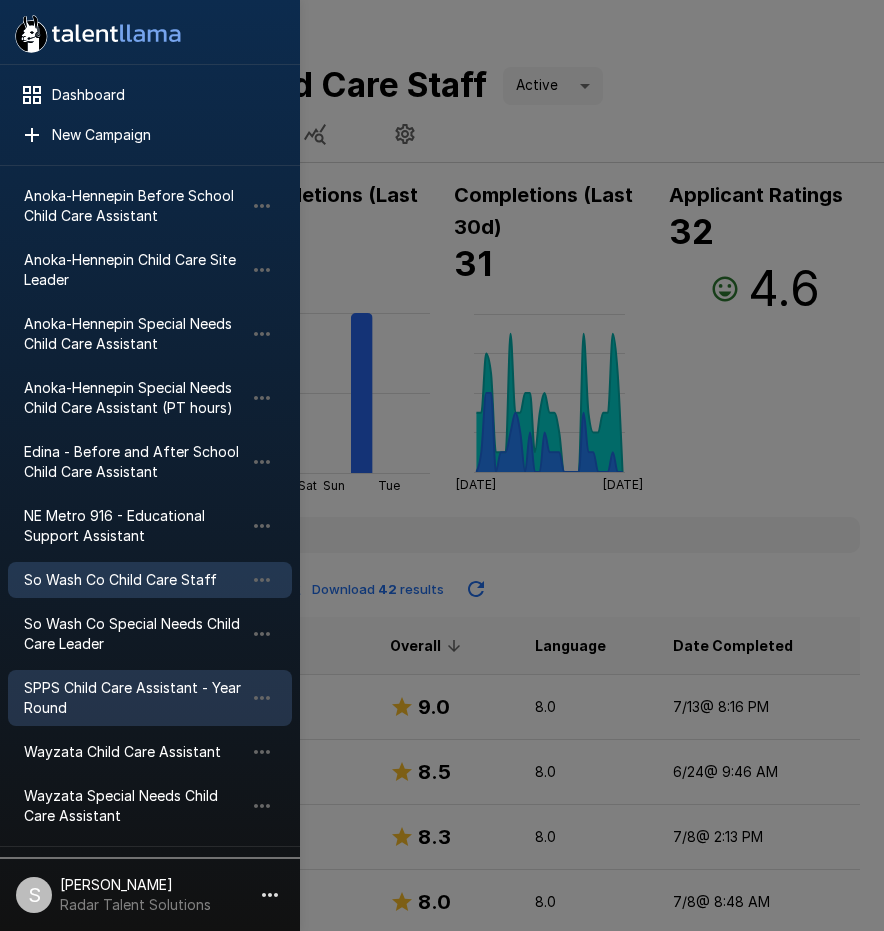 click on "SPPS Child Care Assistant - Year Round" at bounding box center (134, 698) 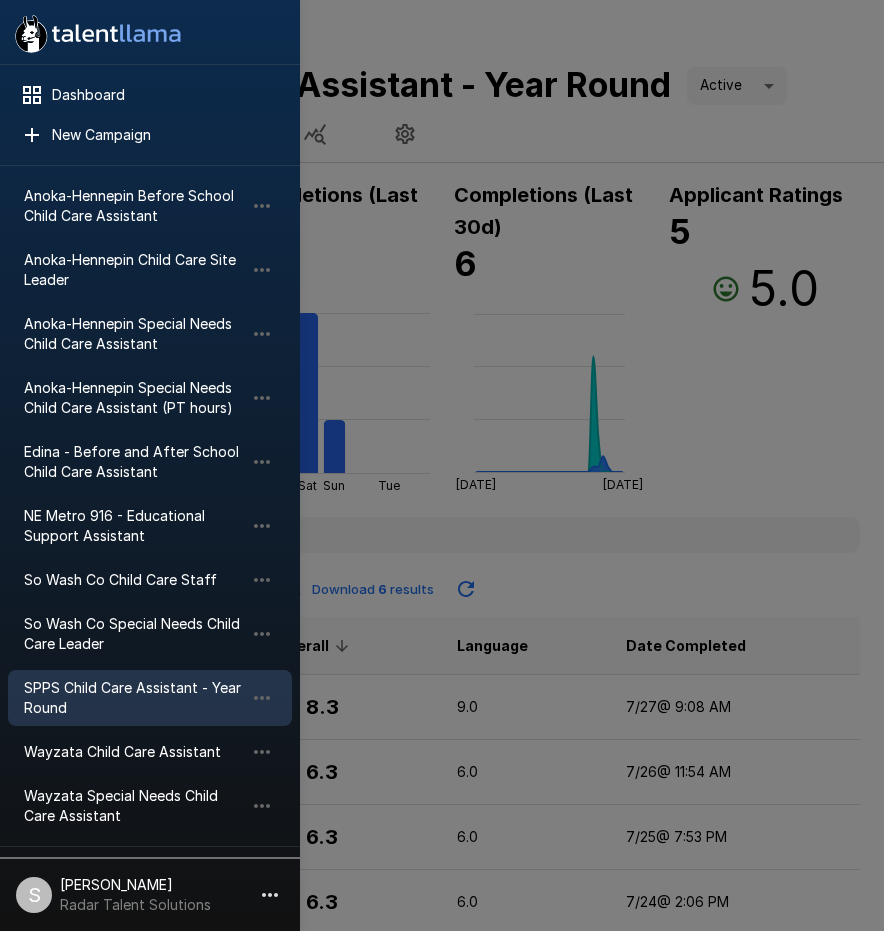 click at bounding box center (442, 465) 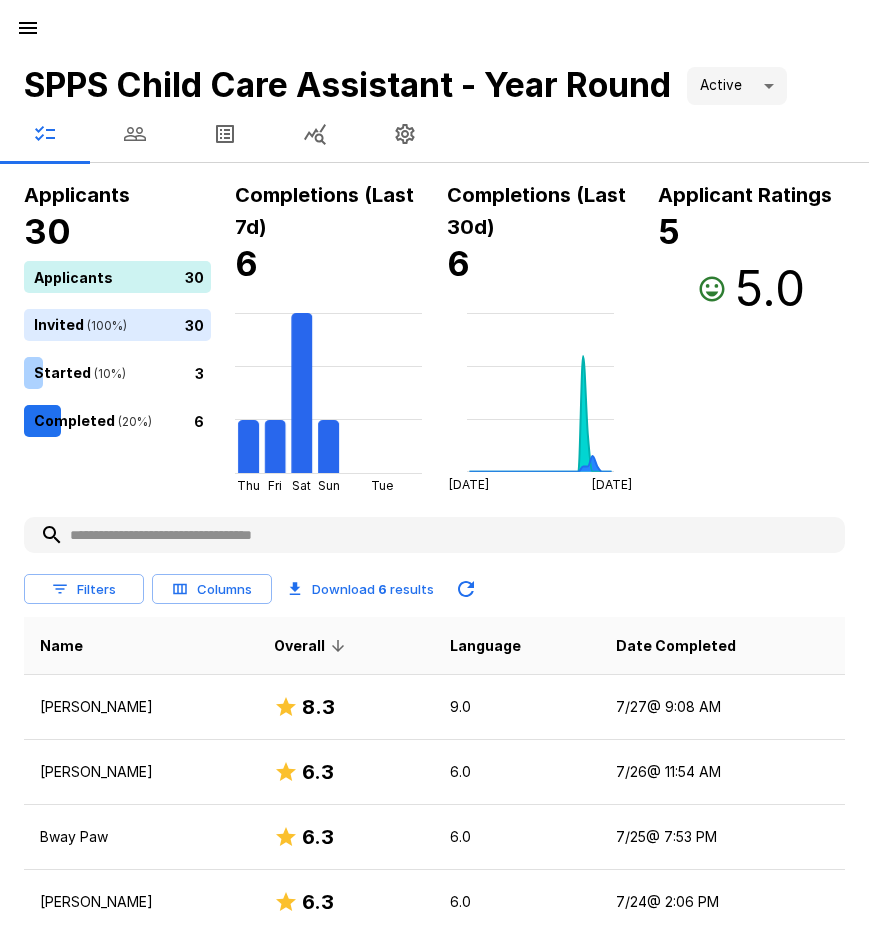 click 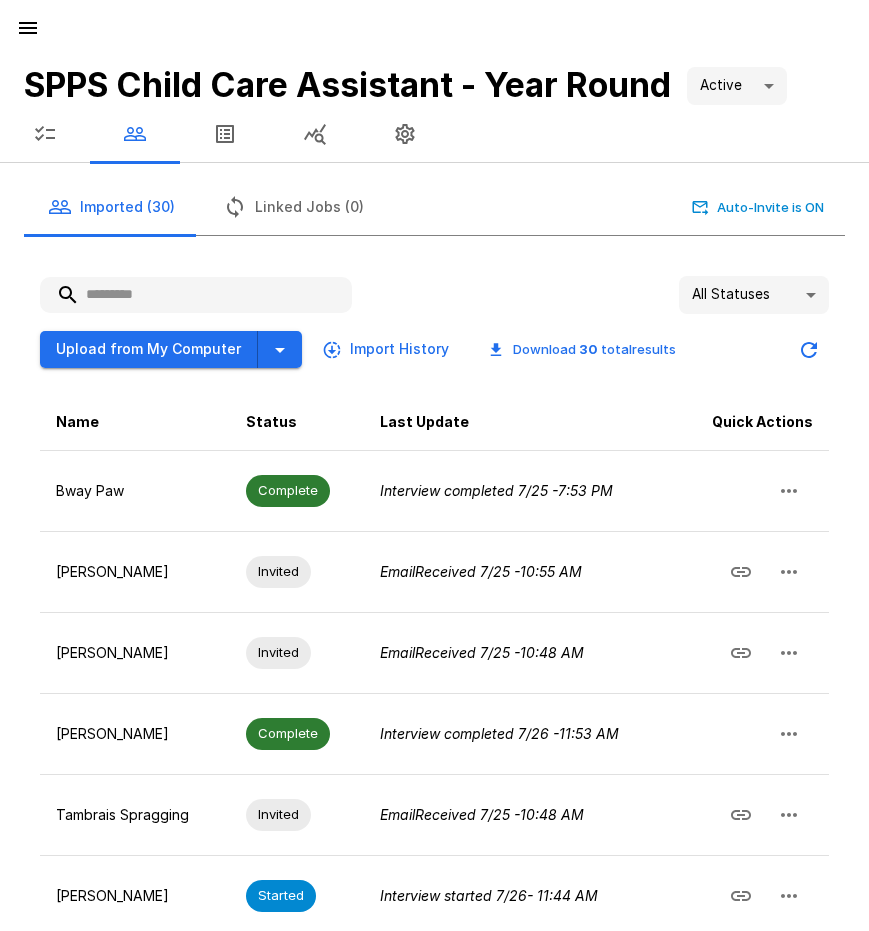 click at bounding box center (196, 295) 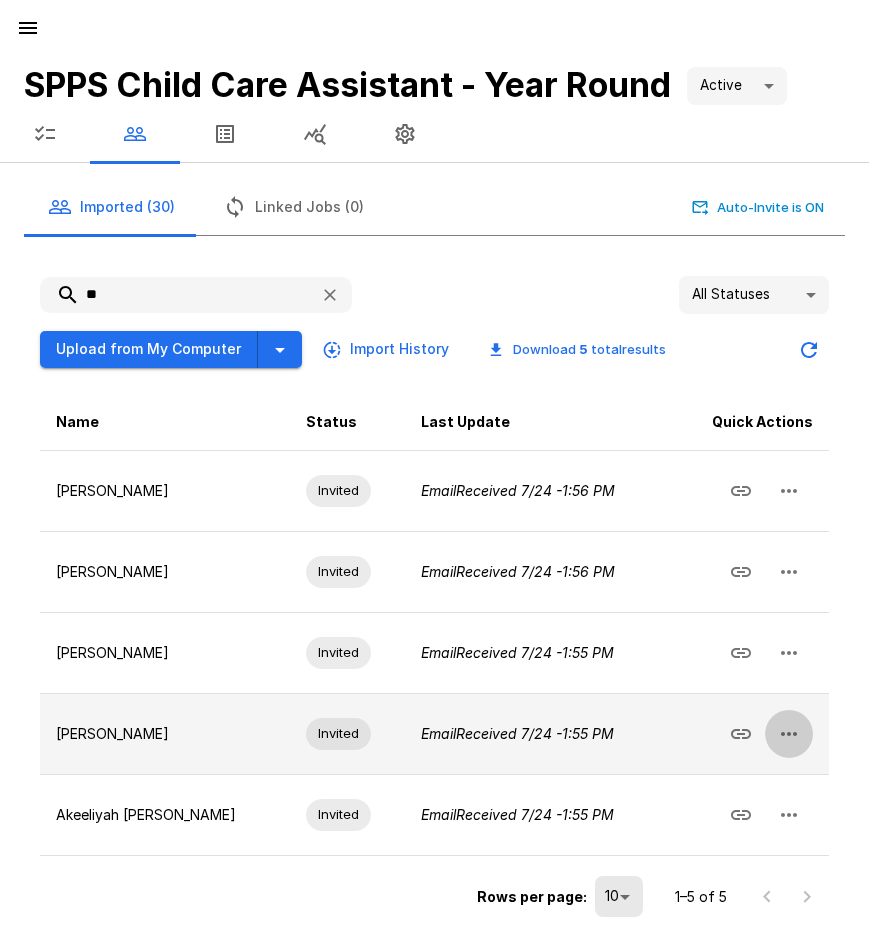 click 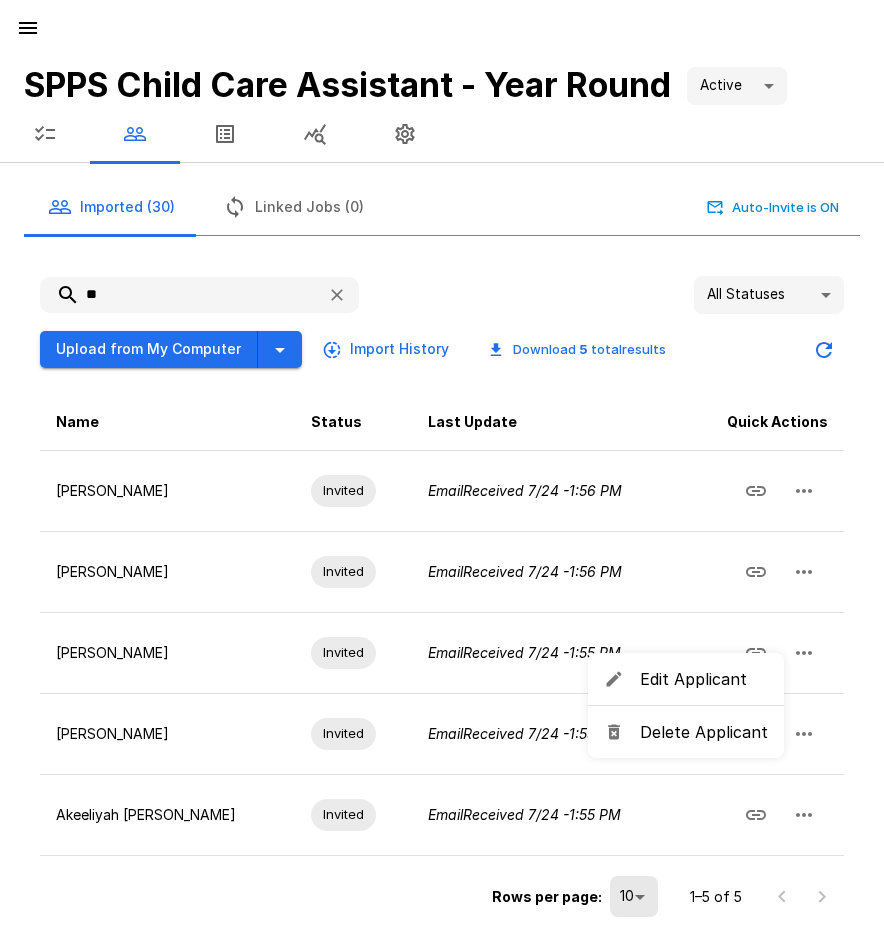 click on "Delete Applicant" at bounding box center [704, 732] 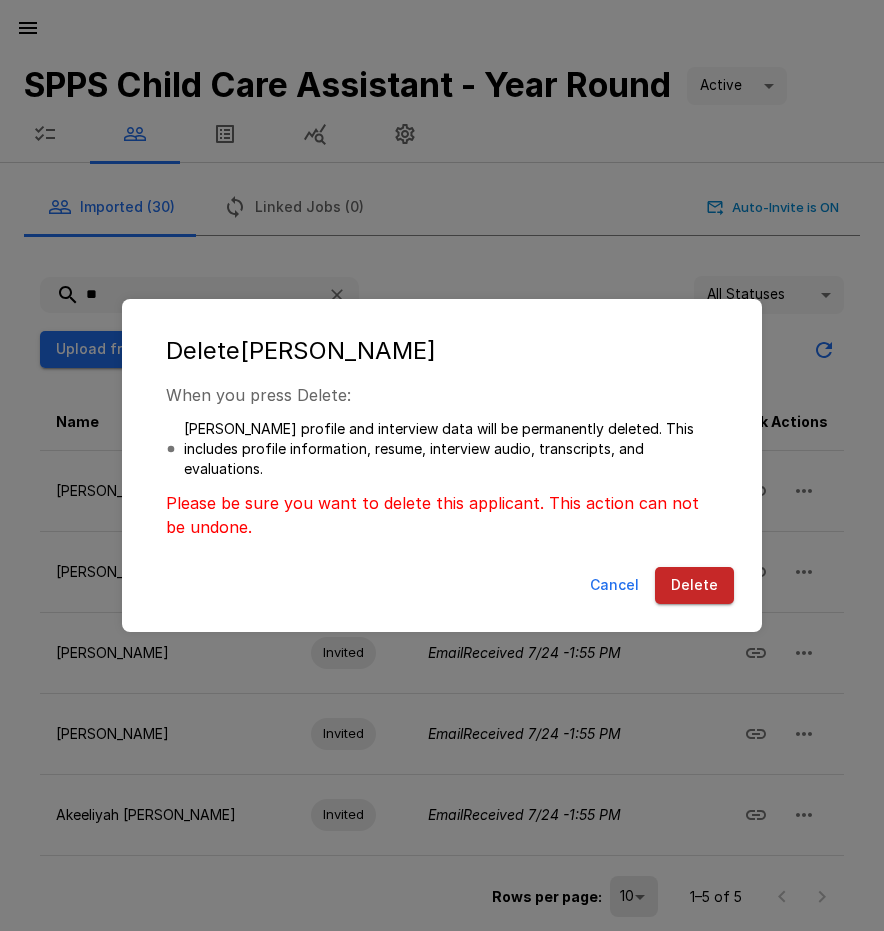 click on "Delete" at bounding box center [694, 585] 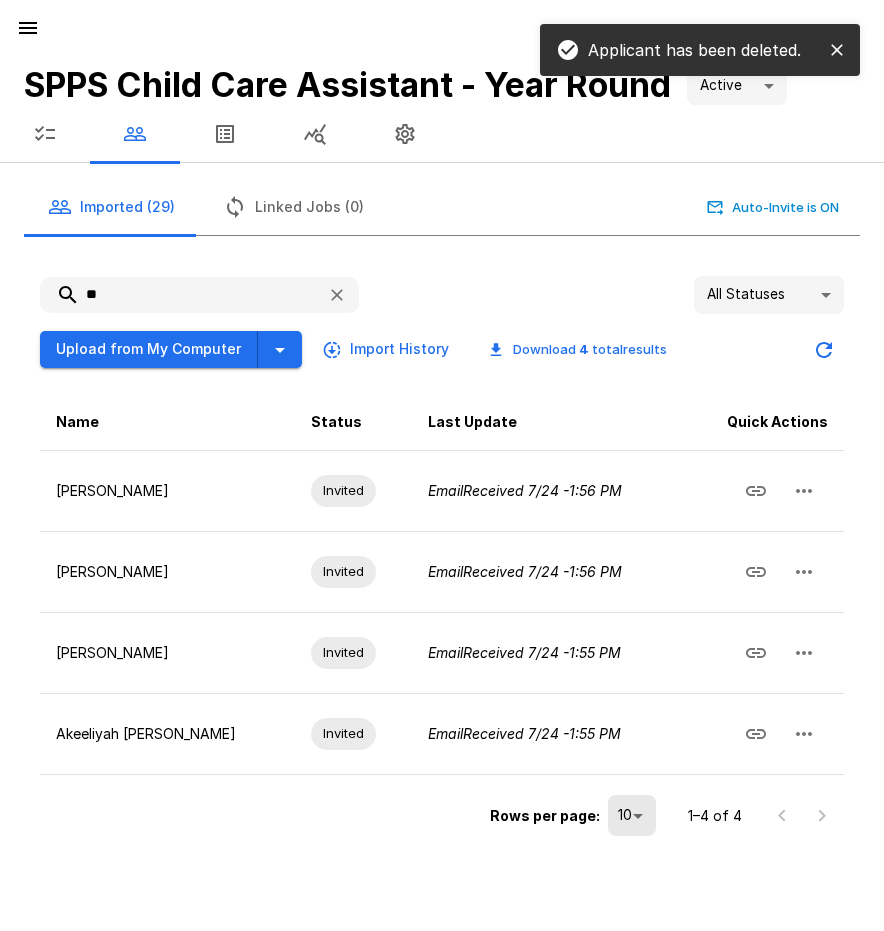 drag, startPoint x: 79, startPoint y: 293, endPoint x: 24, endPoint y: 297, distance: 55.145264 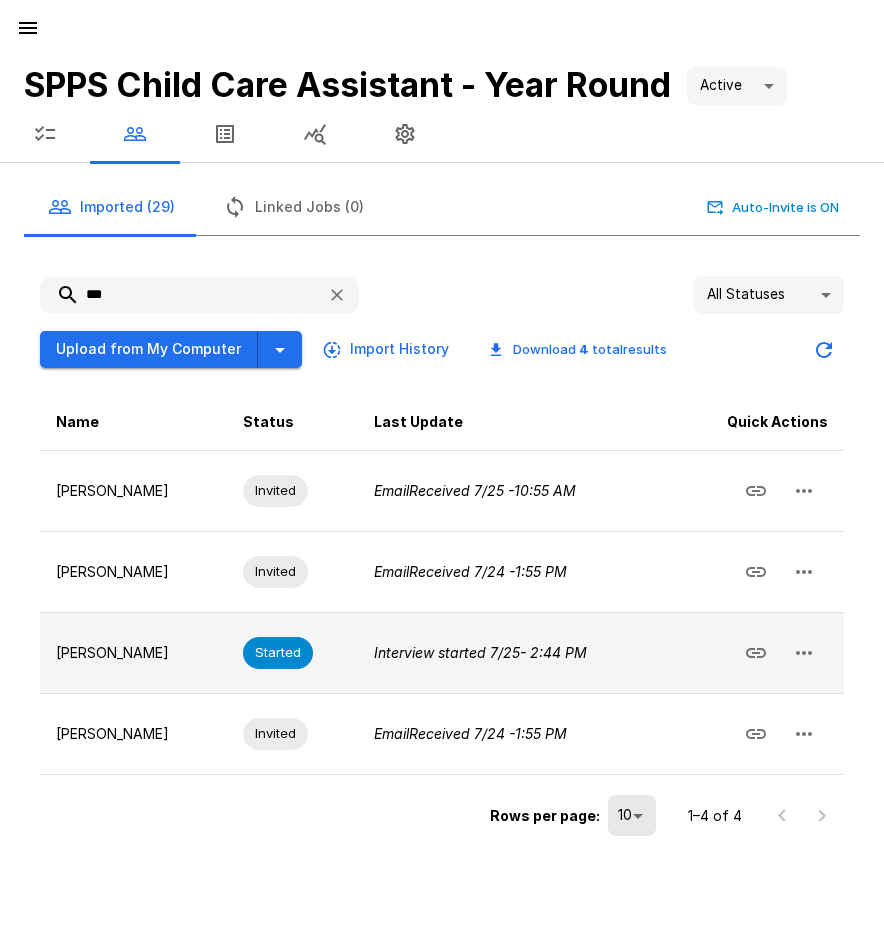 click 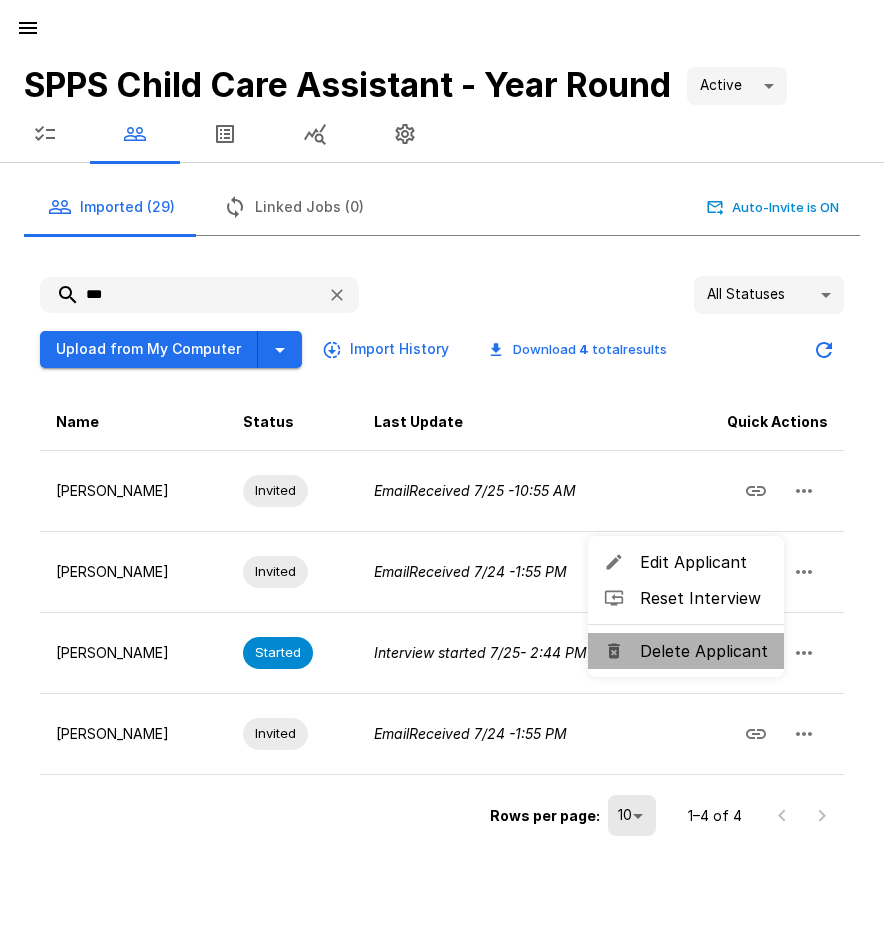 click on "Delete Applicant" at bounding box center (704, 651) 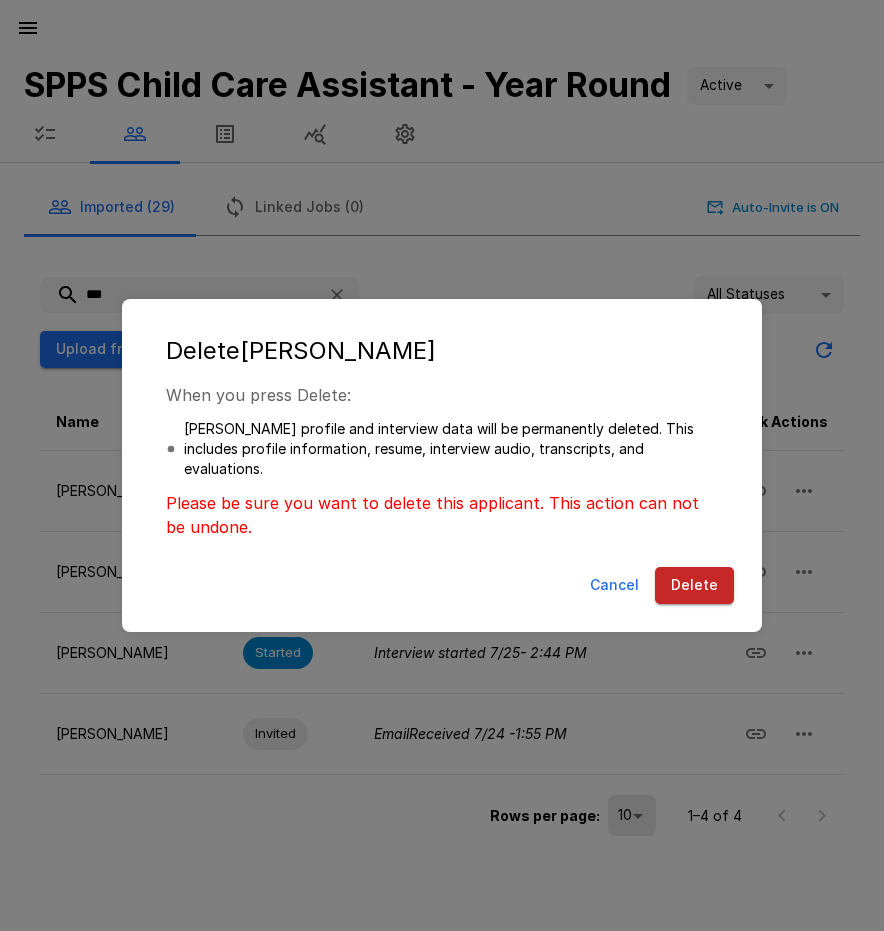 click on "Delete" at bounding box center [694, 585] 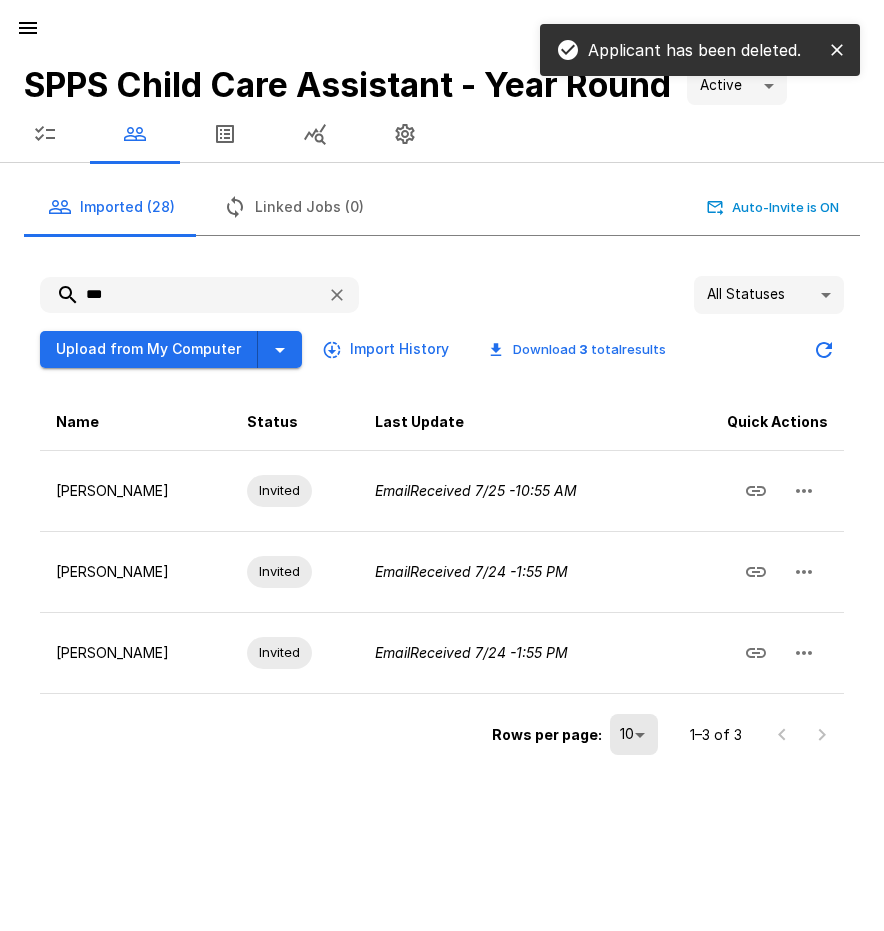 drag, startPoint x: 112, startPoint y: 292, endPoint x: 104, endPoint y: 300, distance: 11.313708 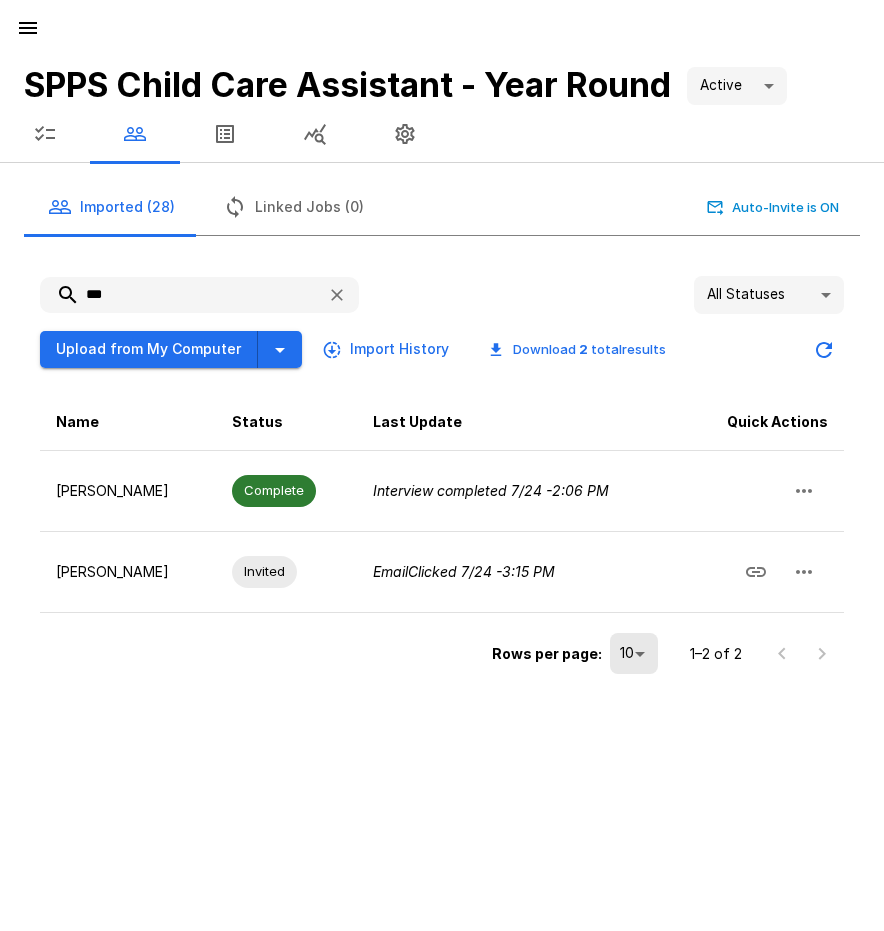 type on "***" 